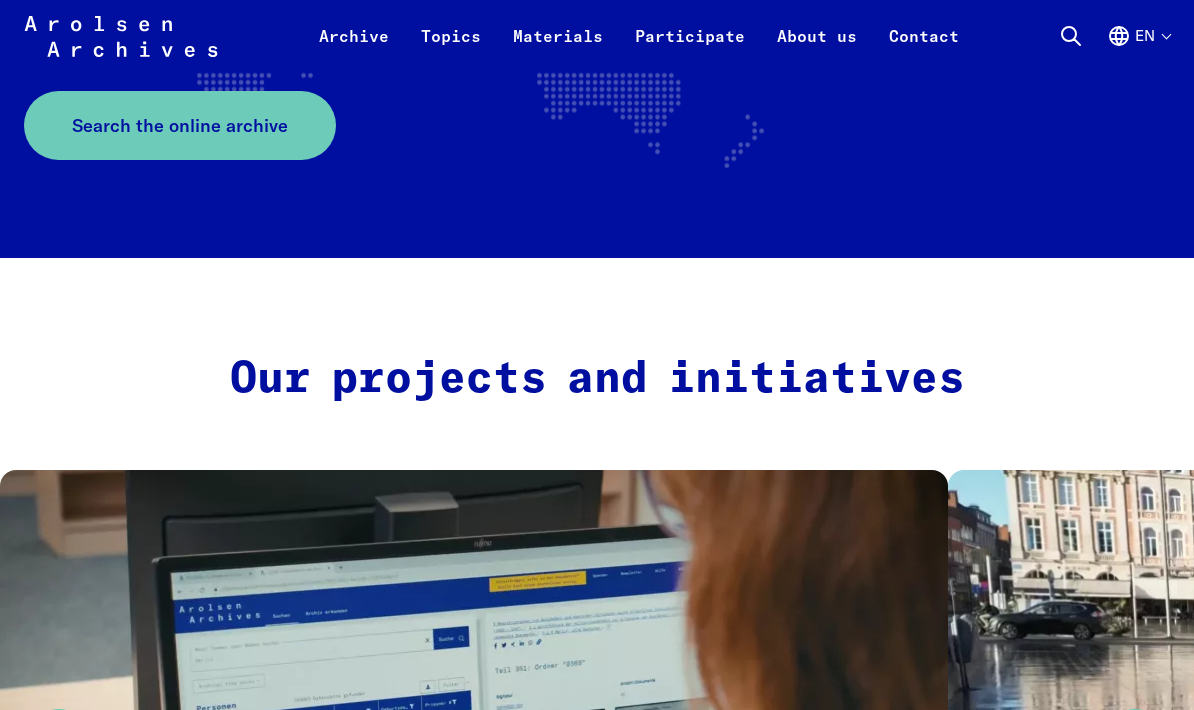 scroll, scrollTop: 548, scrollLeft: 0, axis: vertical 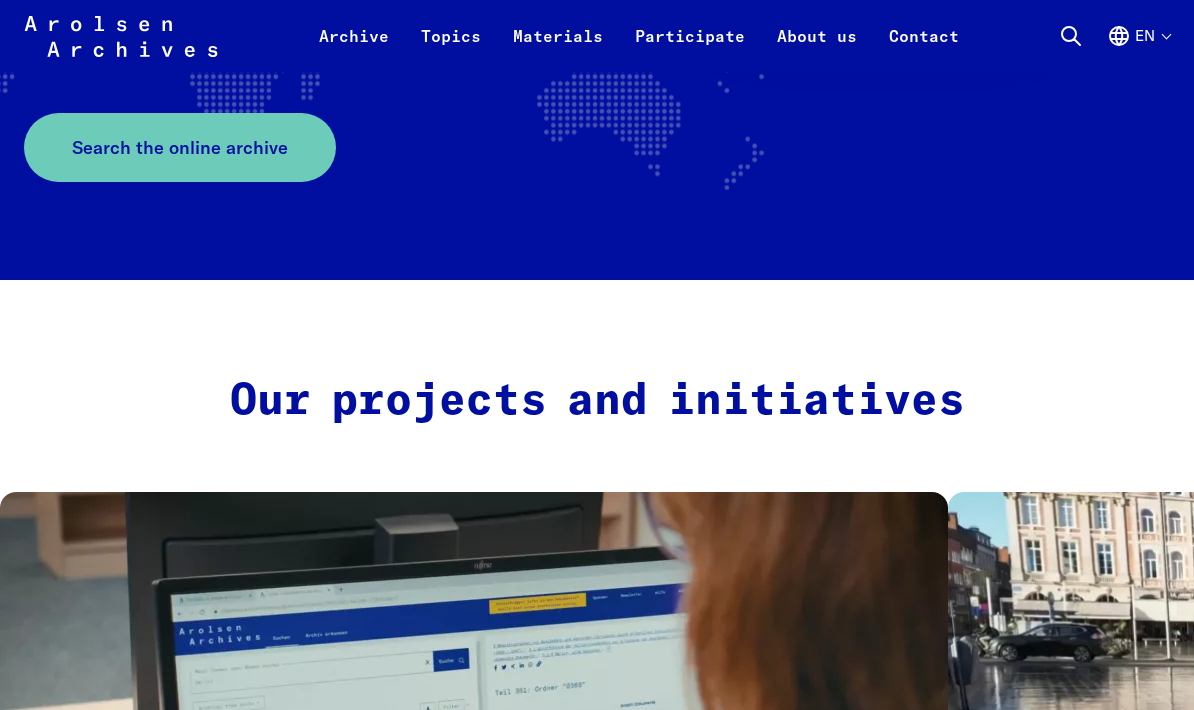 click on "Search the online archive" at bounding box center (180, 147) 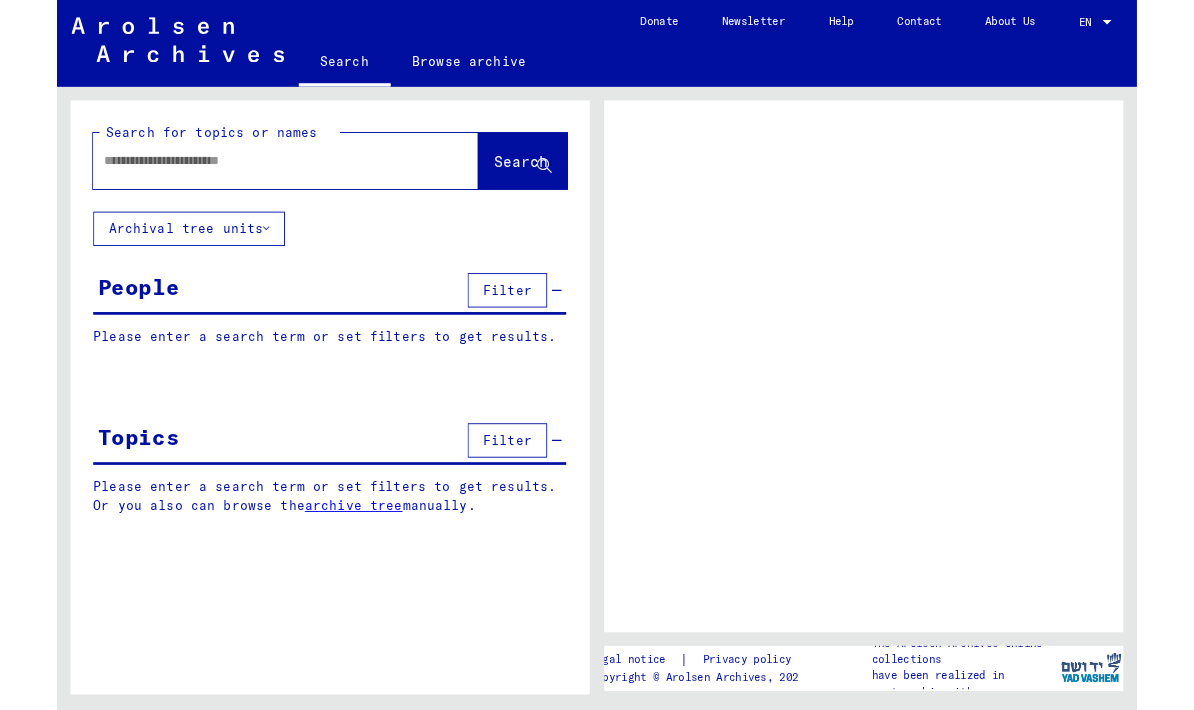 scroll, scrollTop: 0, scrollLeft: 0, axis: both 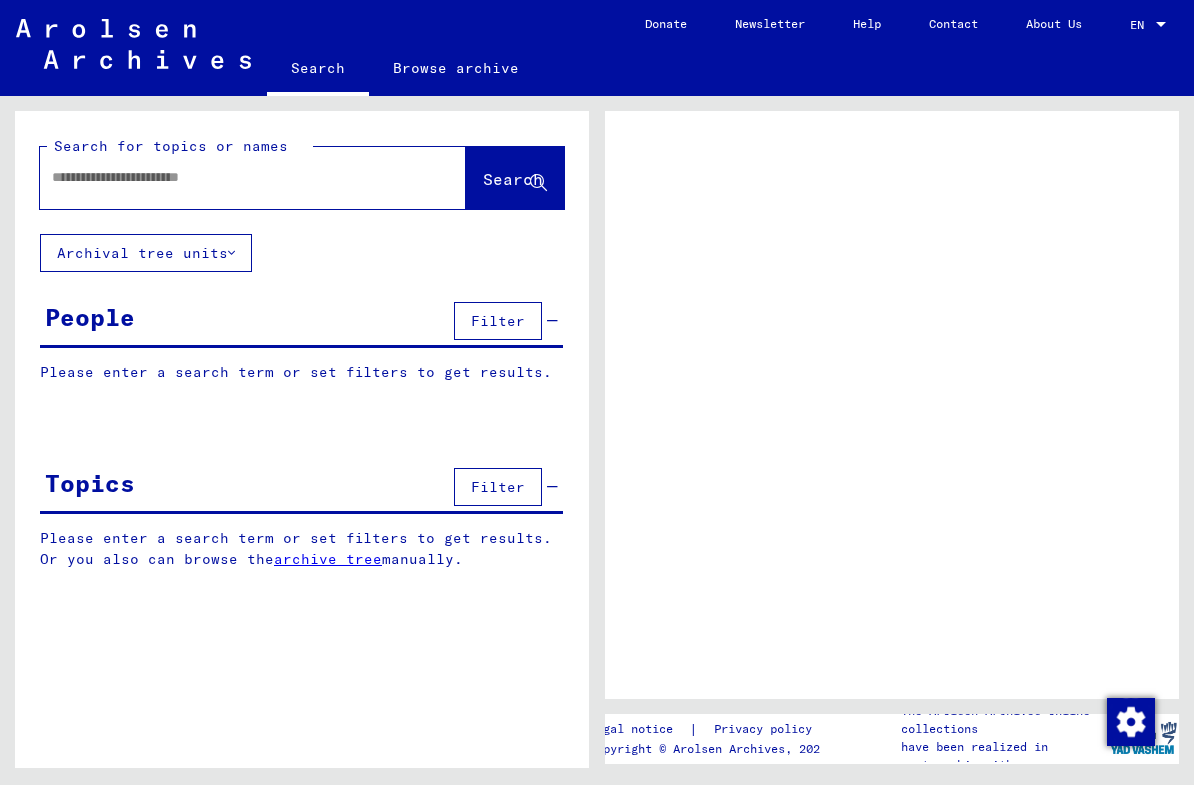 click at bounding box center [235, 177] 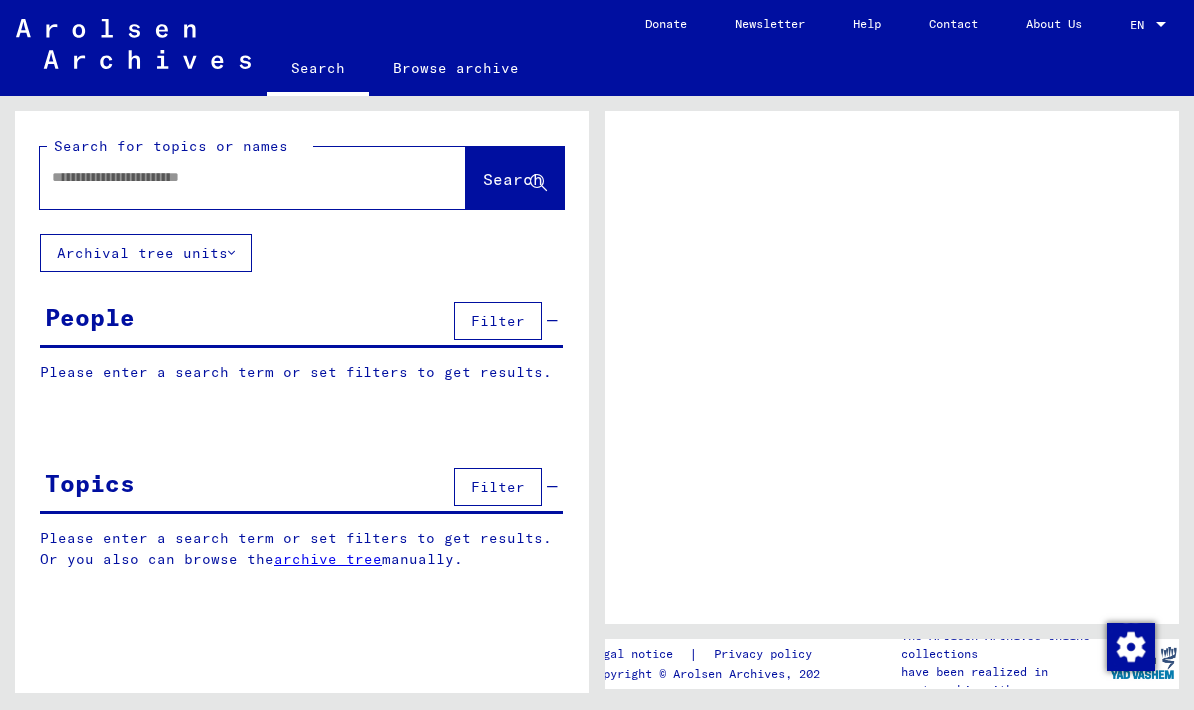 paste on "**********" 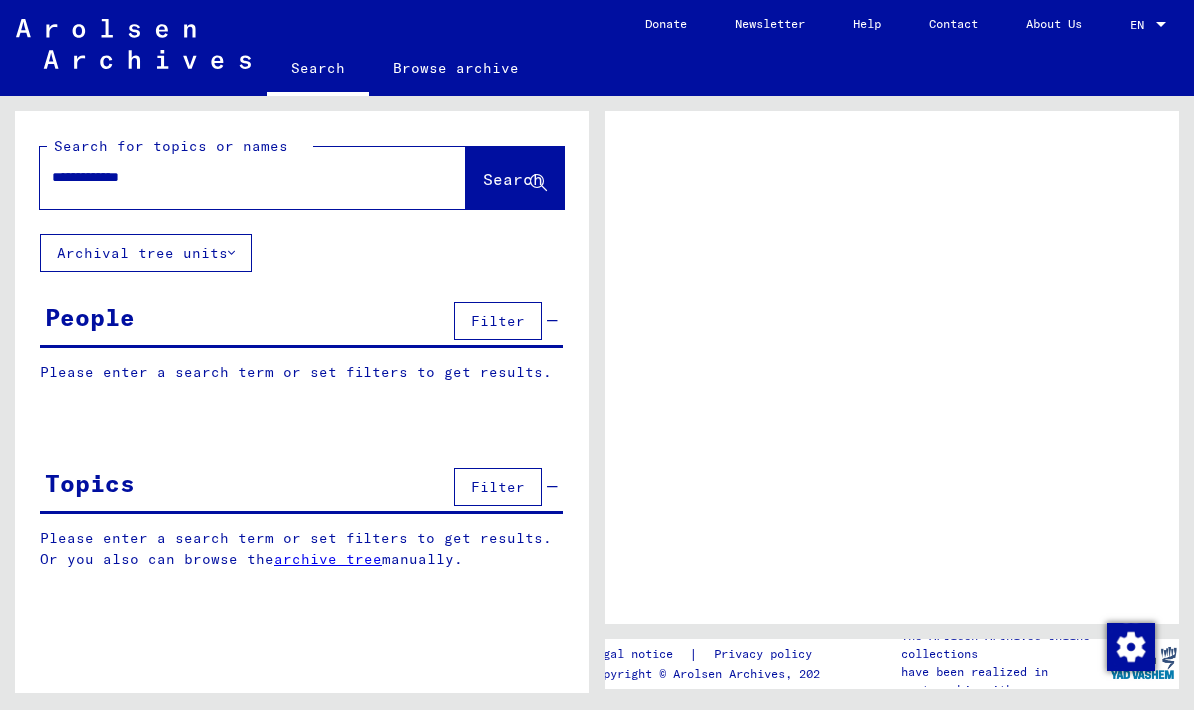 type on "**********" 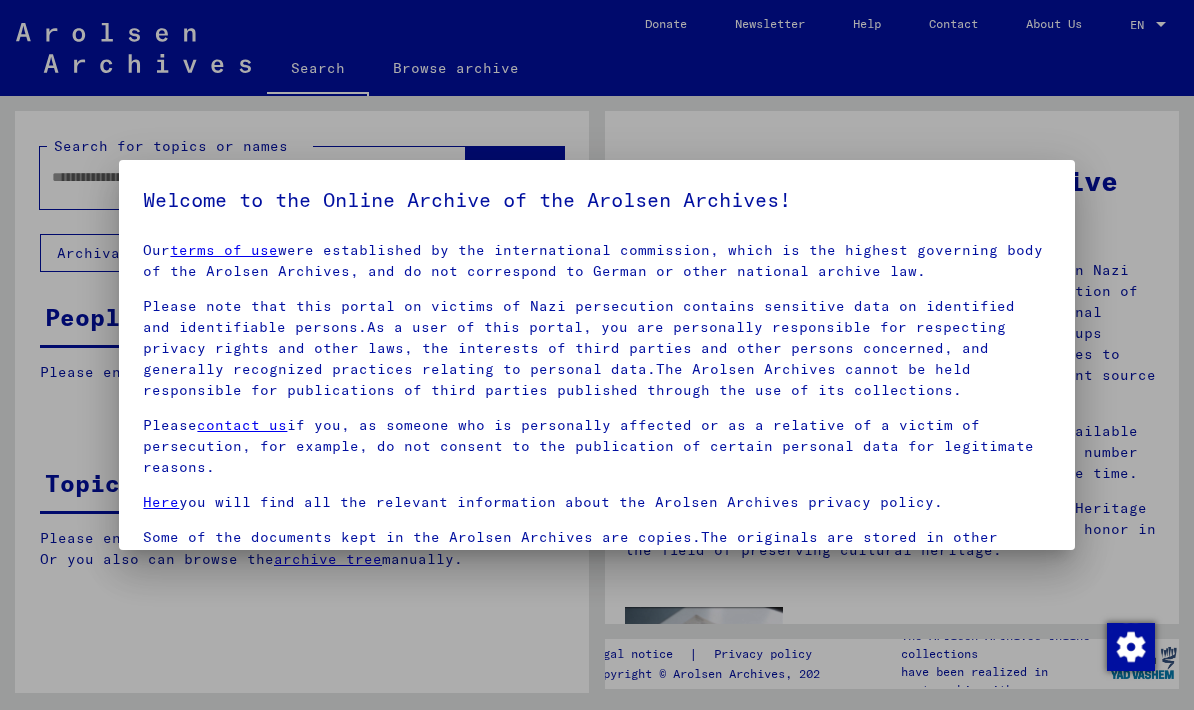 scroll, scrollTop: 8, scrollLeft: 0, axis: vertical 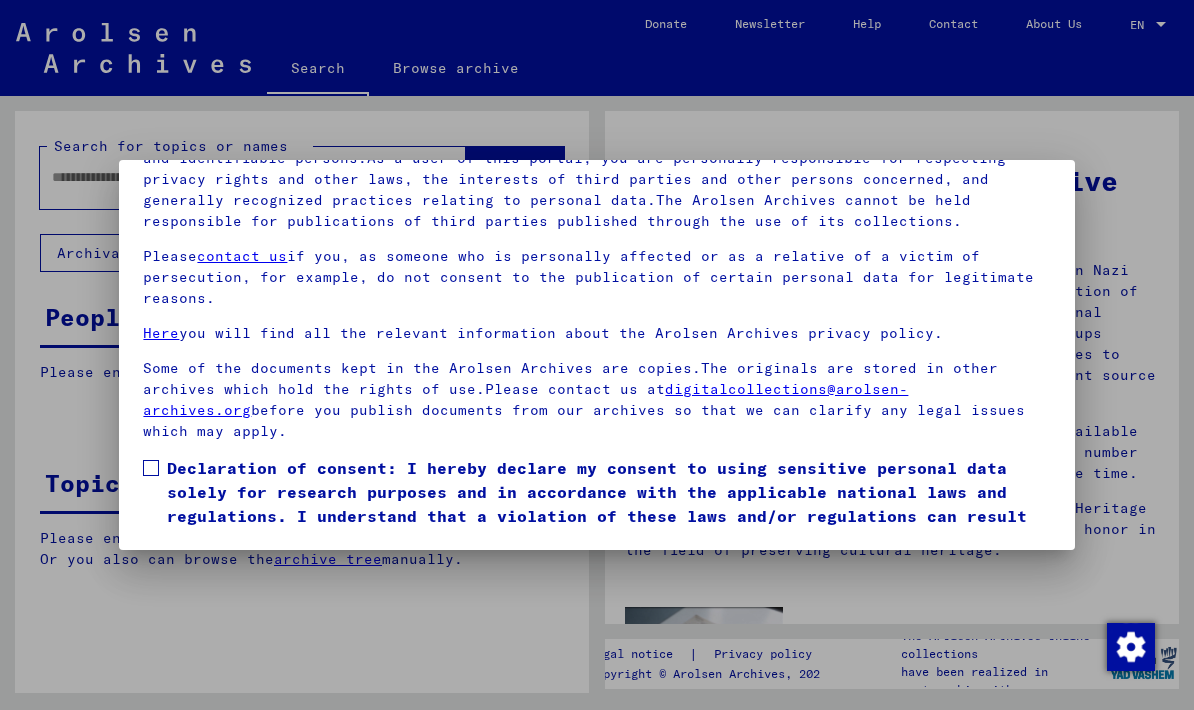 click at bounding box center [151, 468] 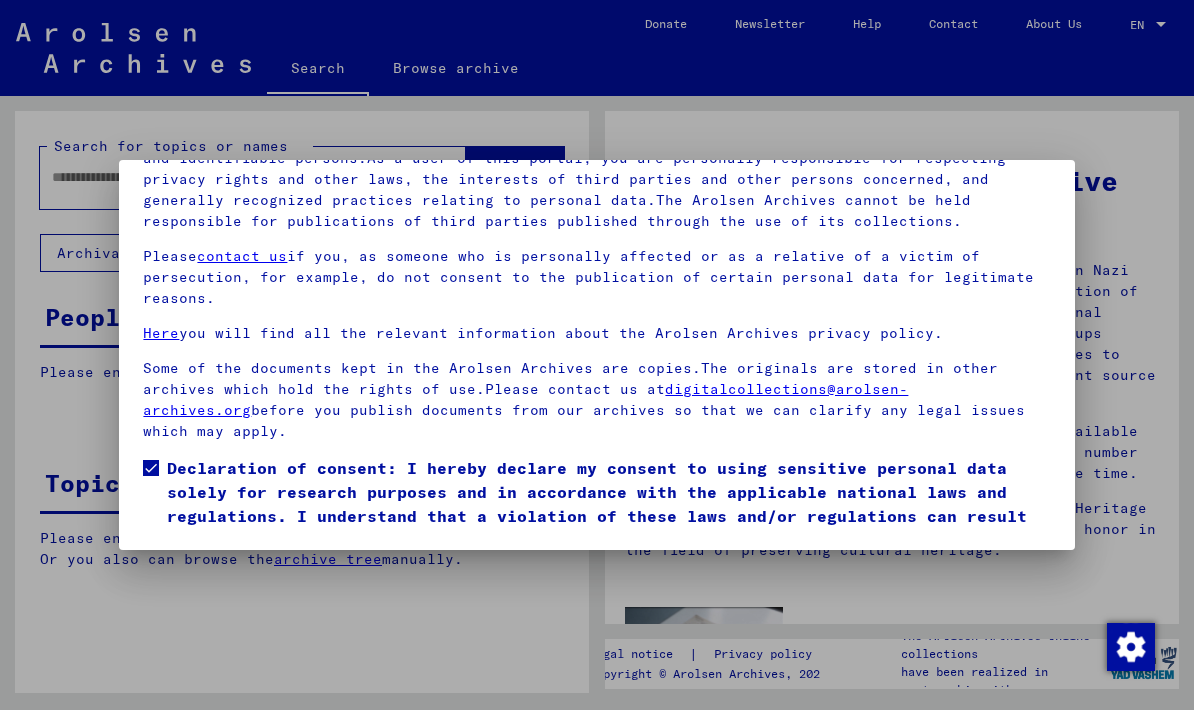 click on "I agree" at bounding box center (191, 581) 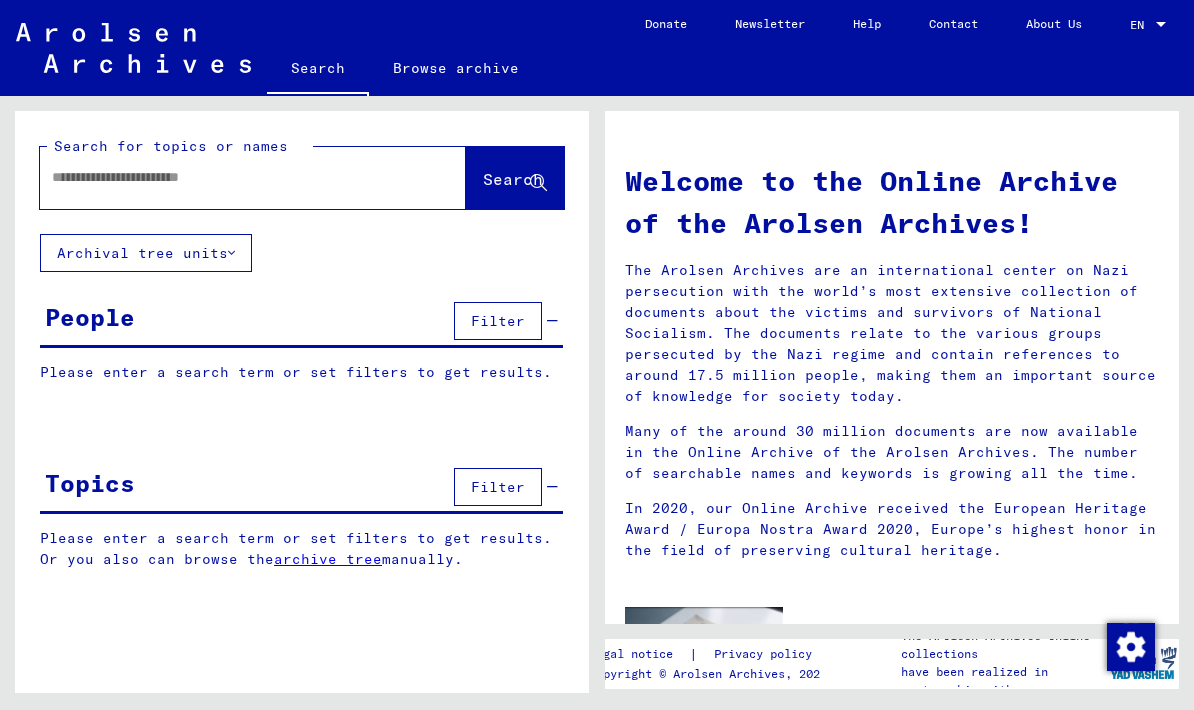 click at bounding box center [229, 177] 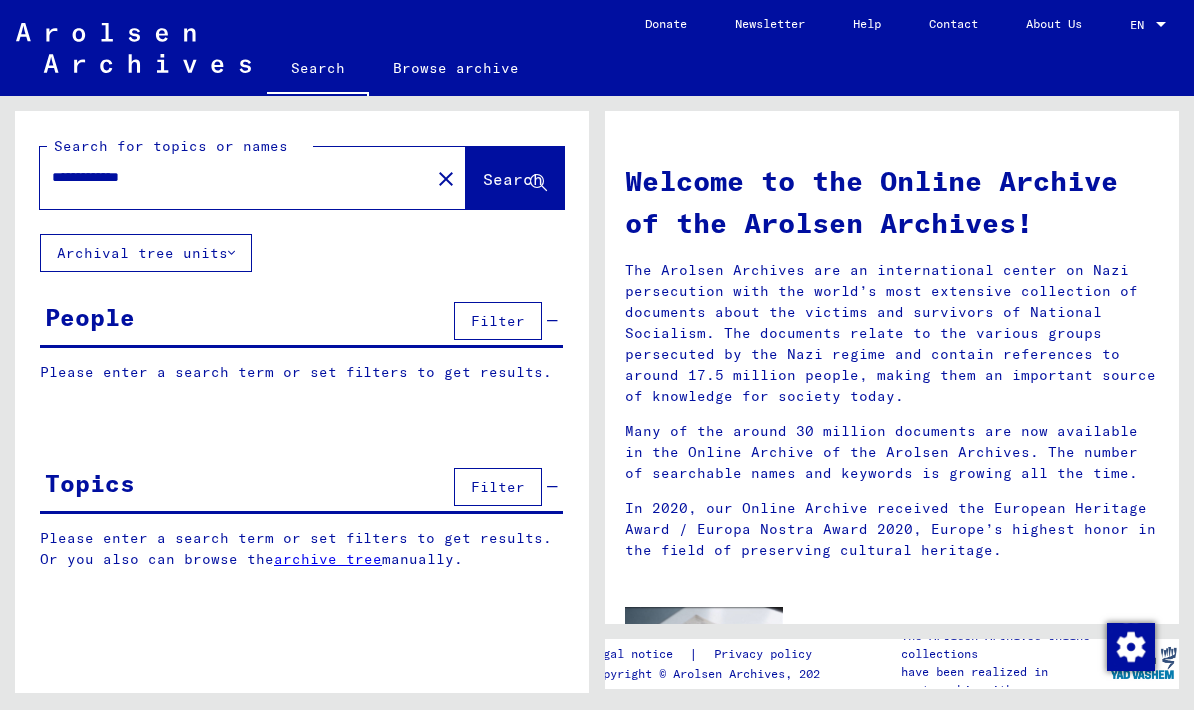 type on "**********" 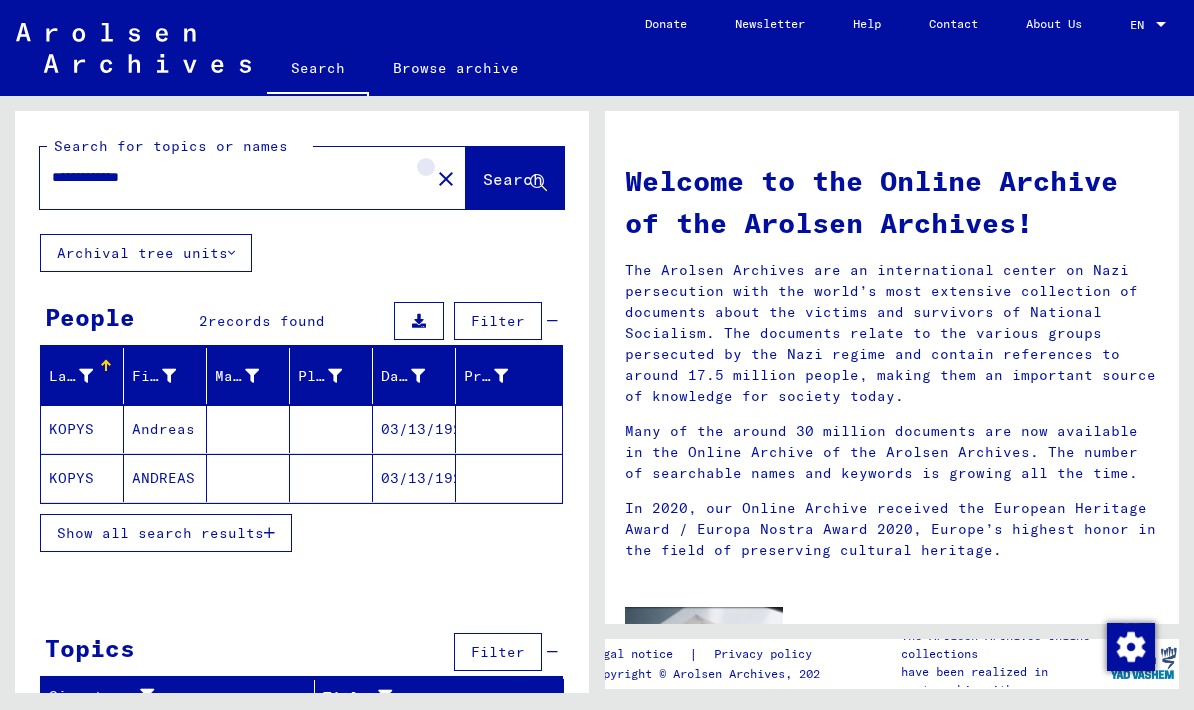 click on "close" 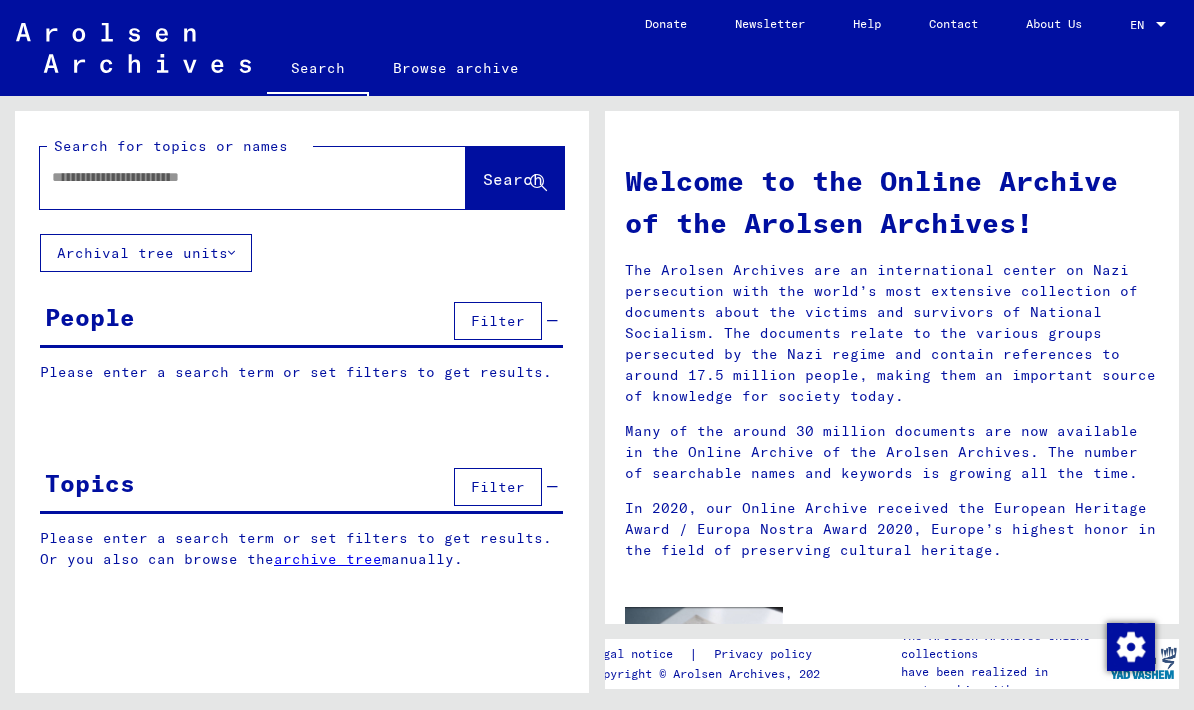 click at bounding box center [229, 177] 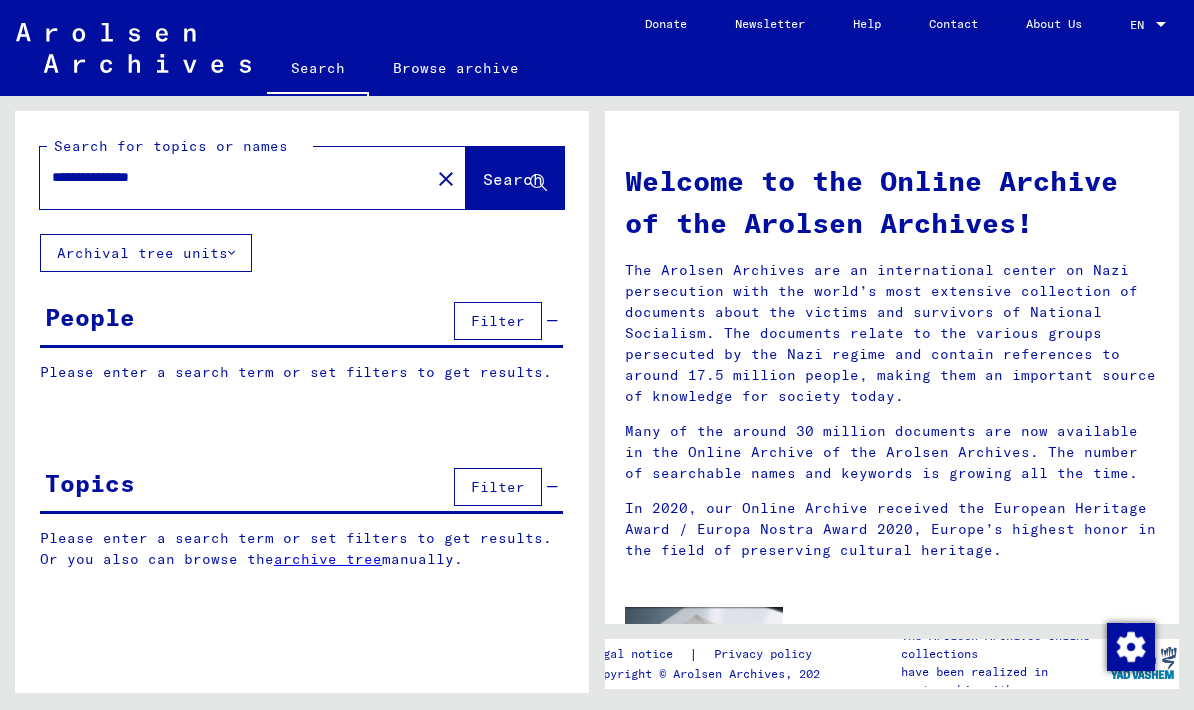 click on "Search" 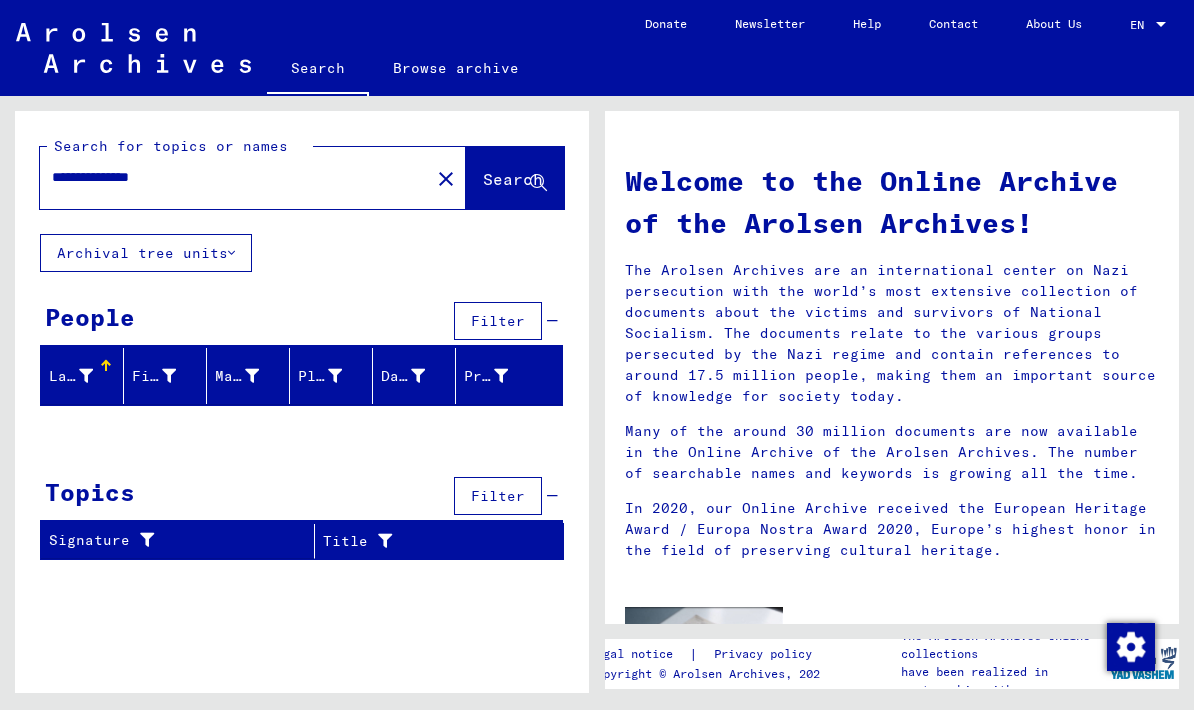 click on "Search" 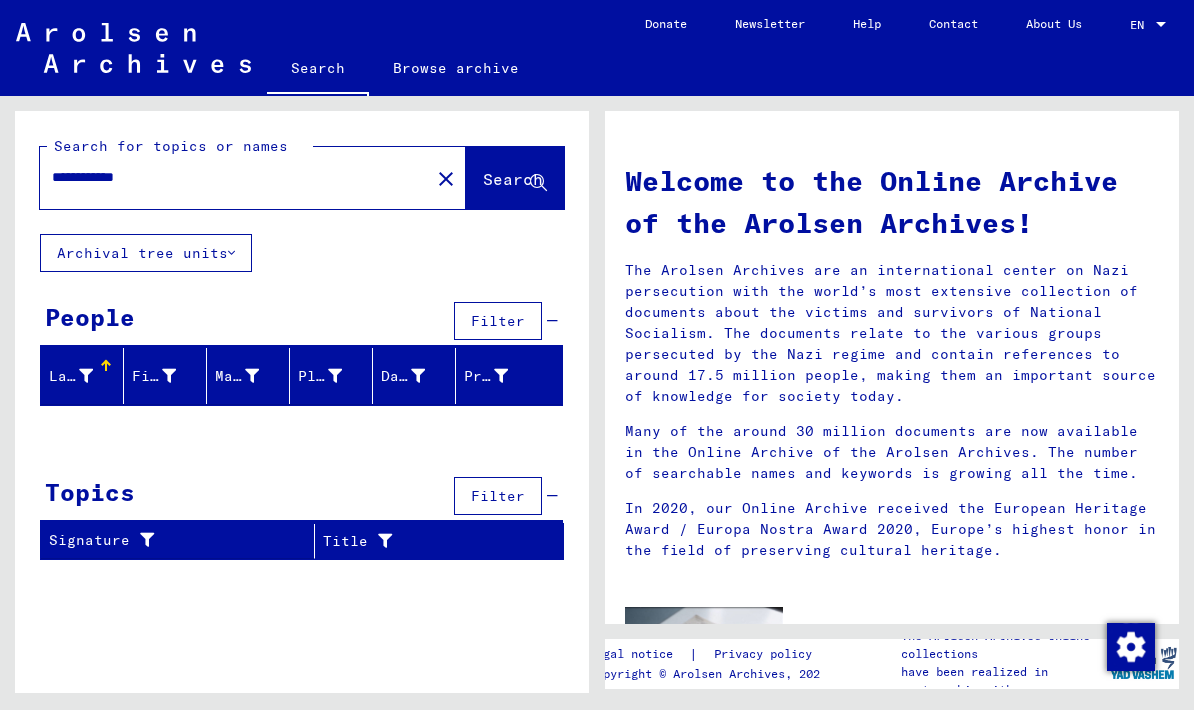 click on "Search" 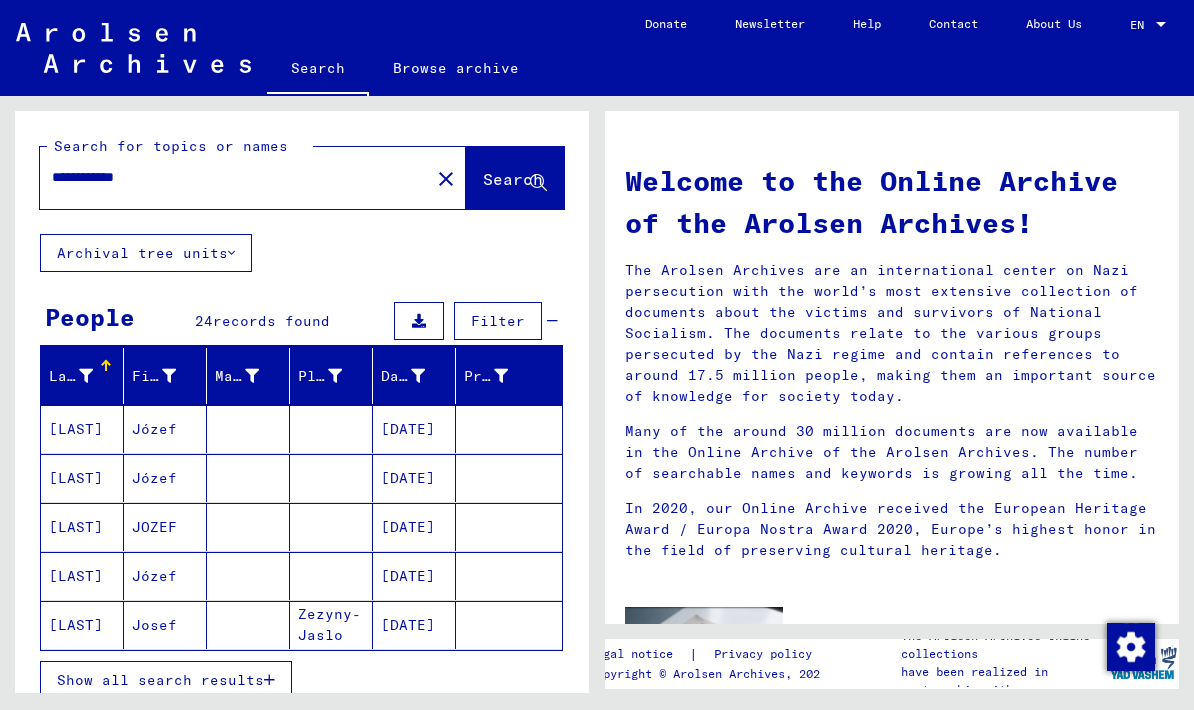 click on "Show all search results" at bounding box center (160, 680) 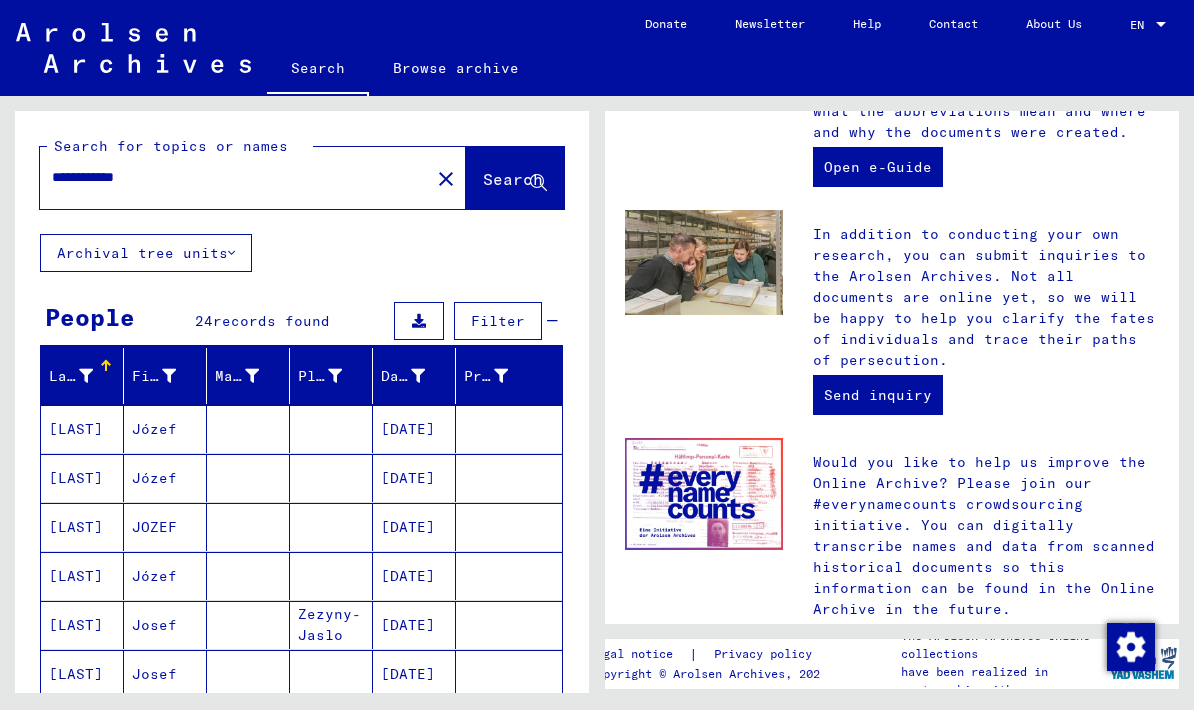 scroll, scrollTop: 740, scrollLeft: 0, axis: vertical 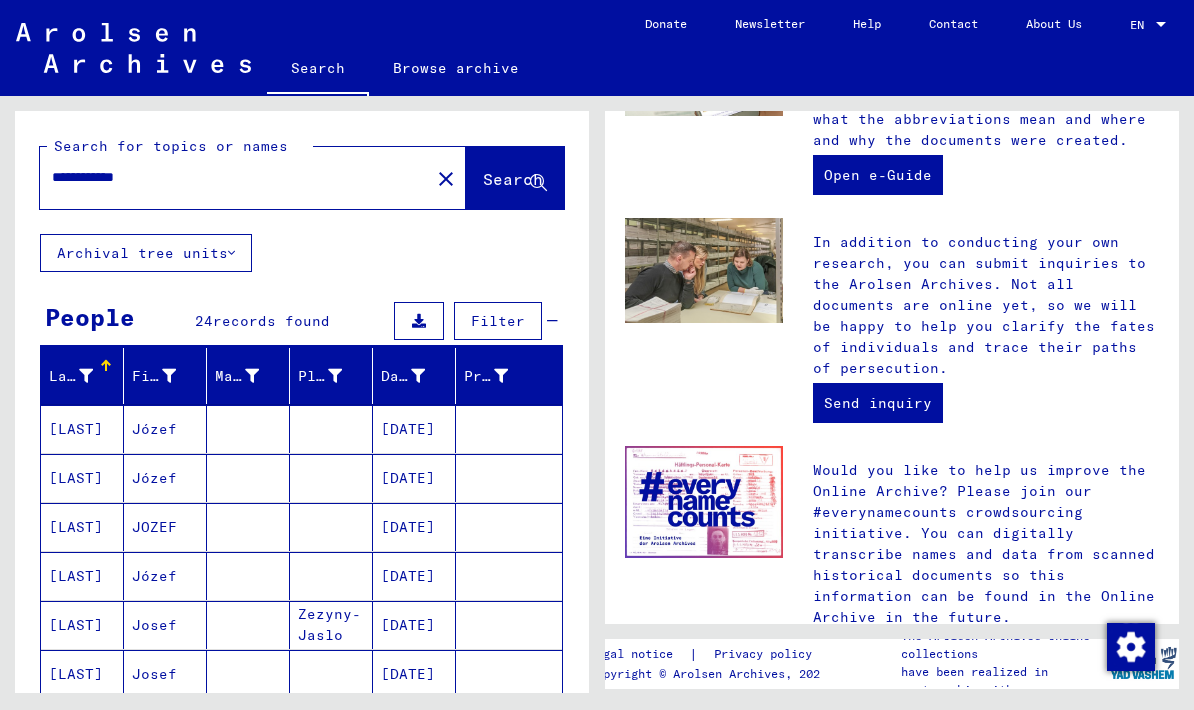 click on "[LAST]" at bounding box center (82, 478) 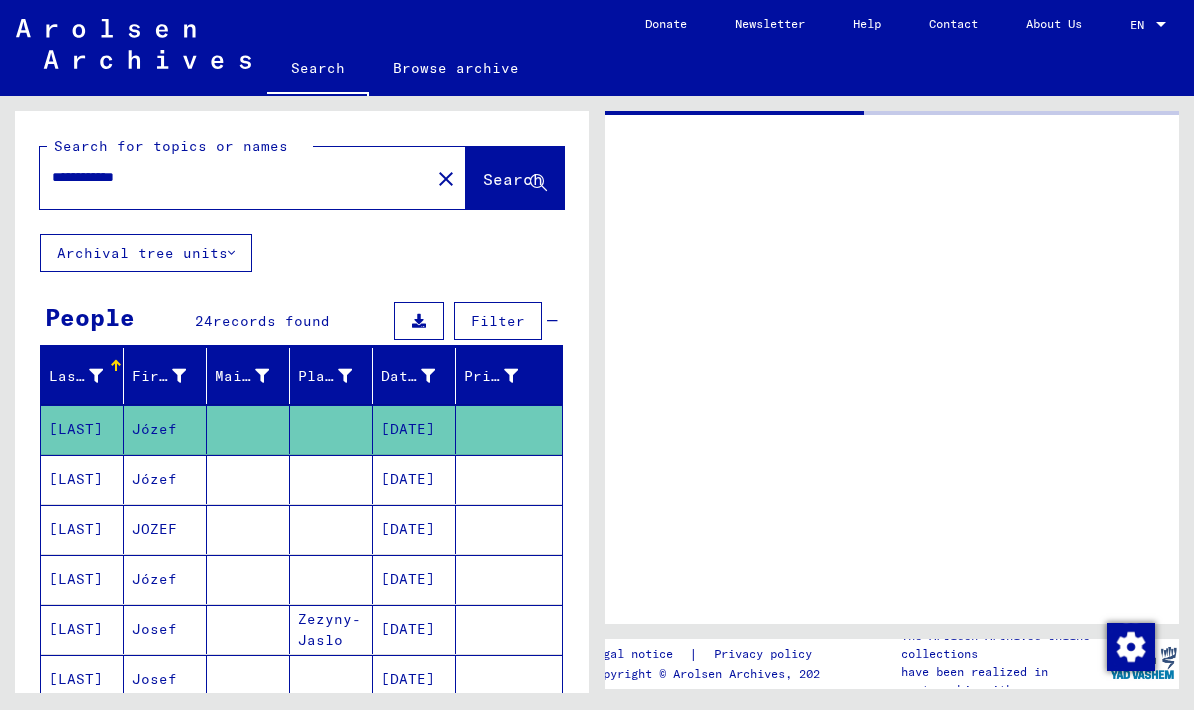 scroll, scrollTop: 0, scrollLeft: 0, axis: both 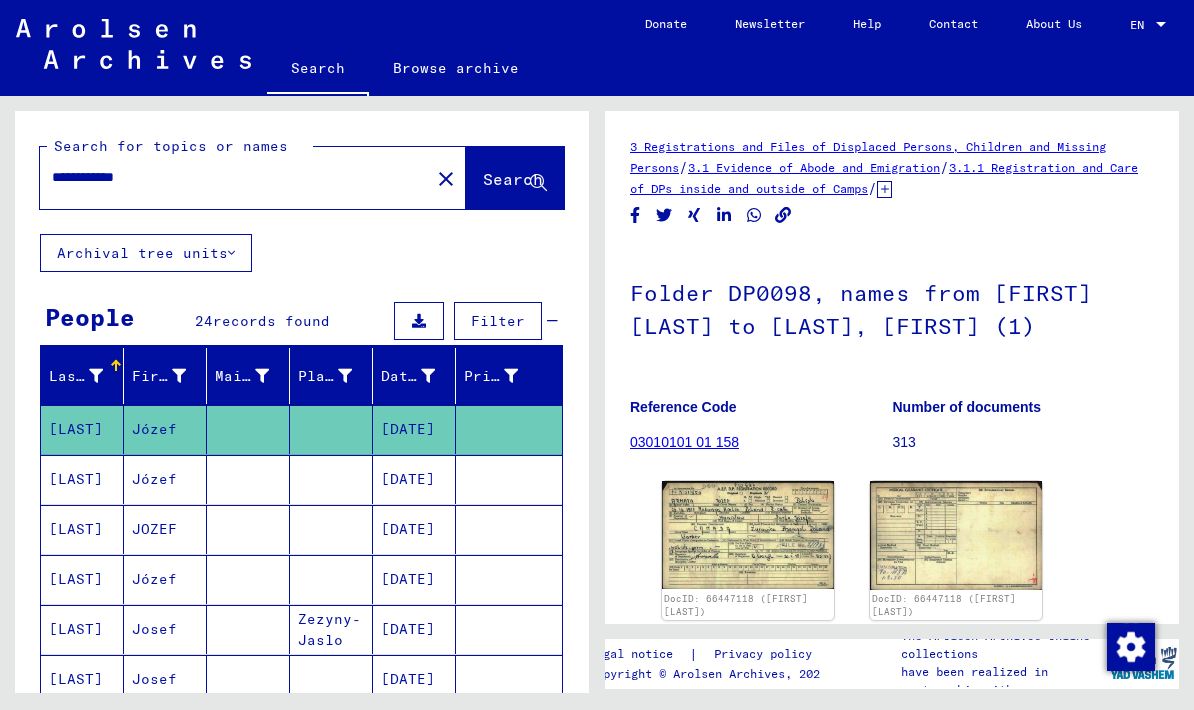 click 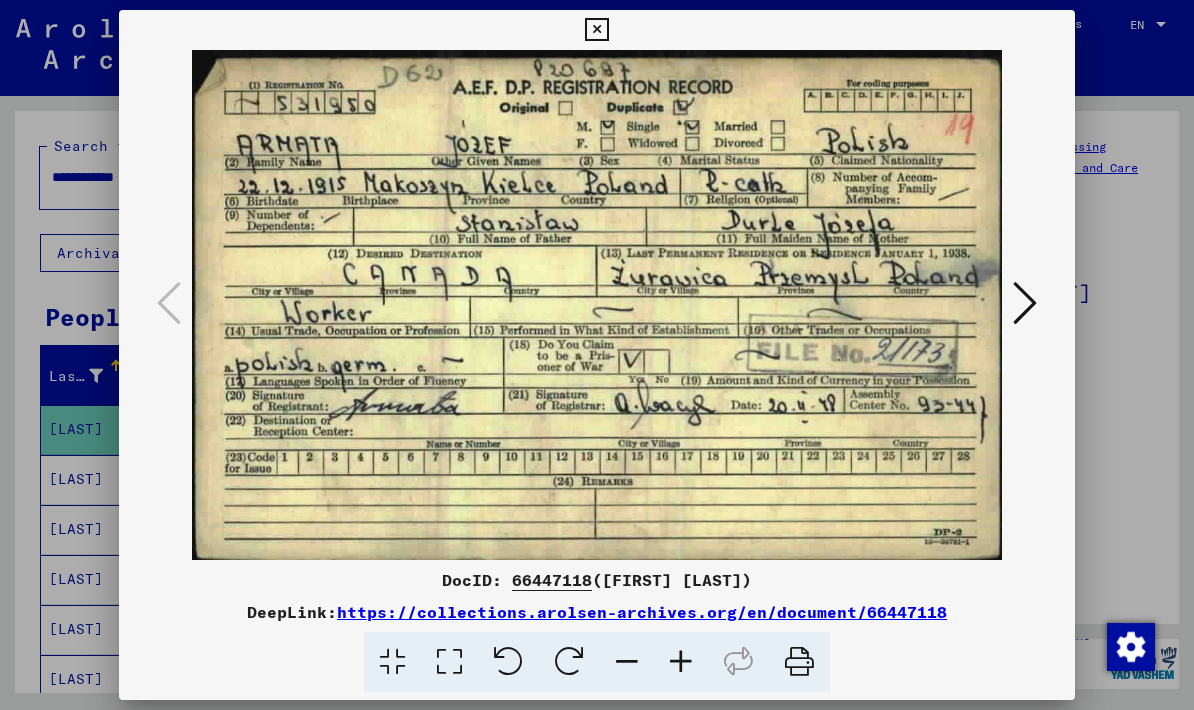 click at bounding box center (596, 30) 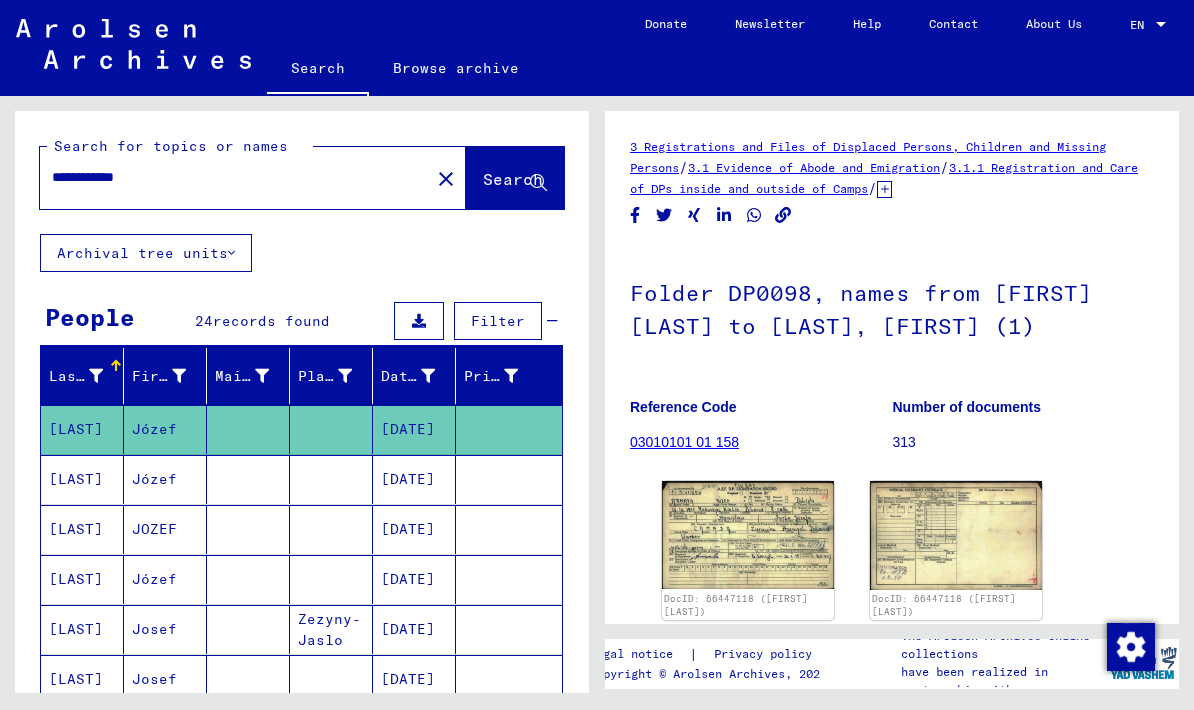 click on "Józef" at bounding box center [165, 529] 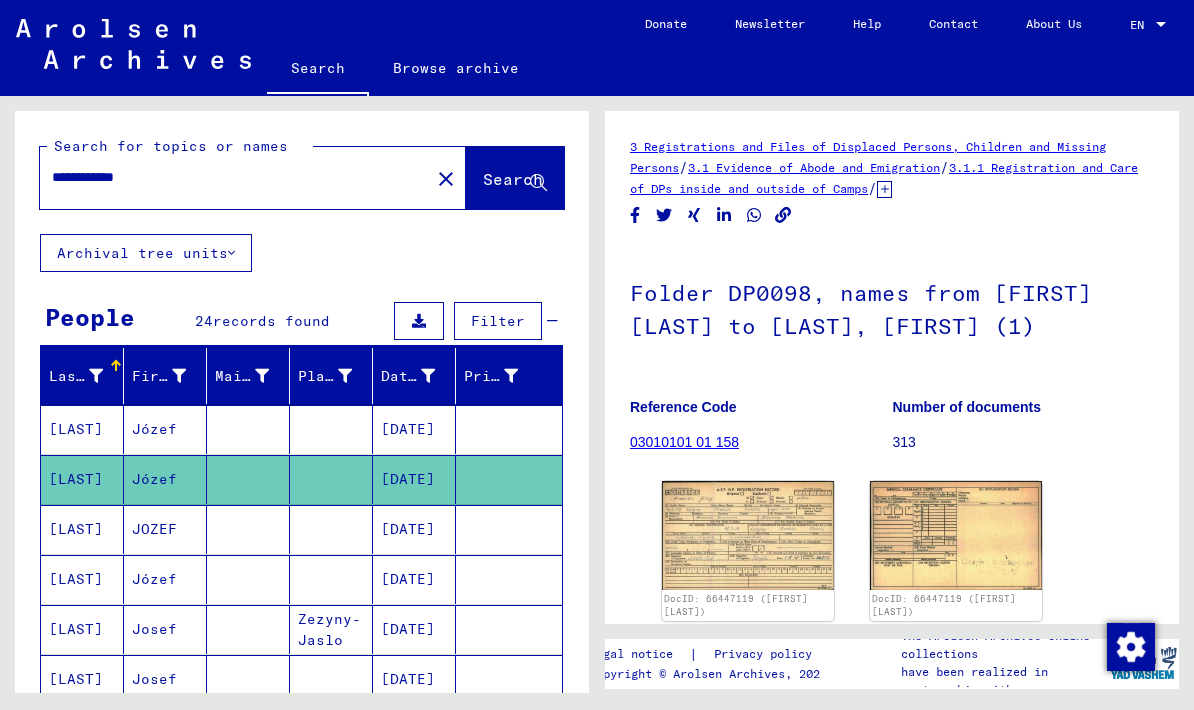 scroll, scrollTop: 0, scrollLeft: 0, axis: both 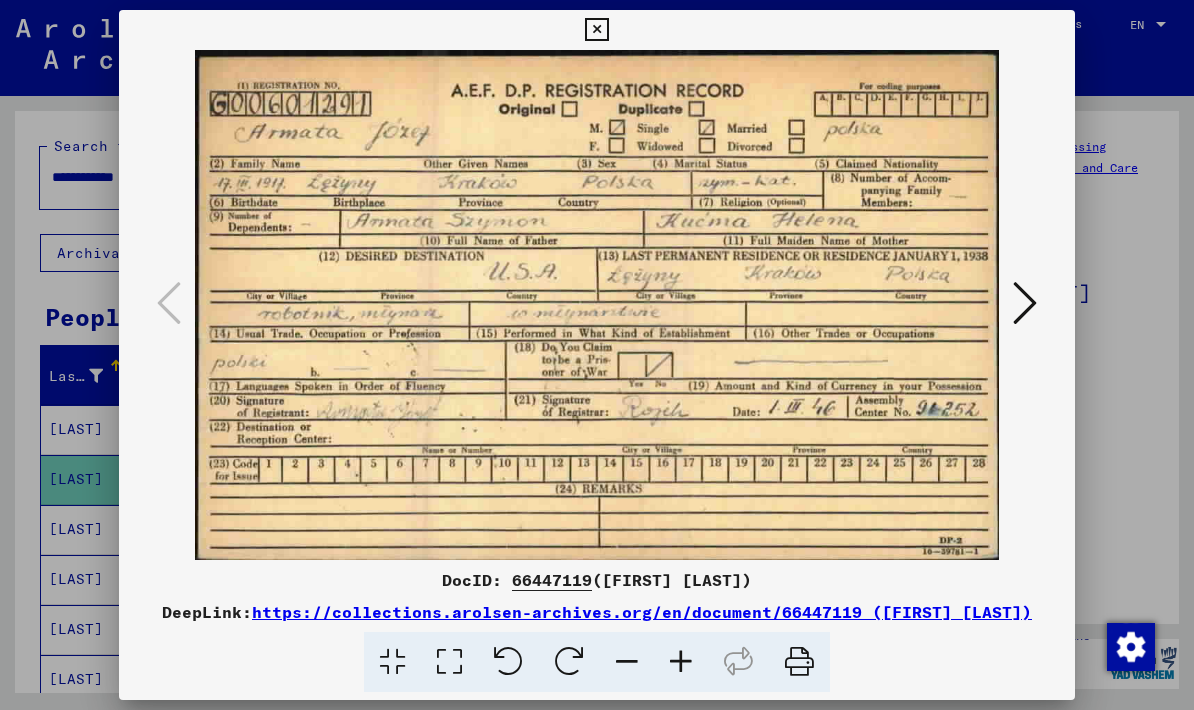 click at bounding box center (596, 30) 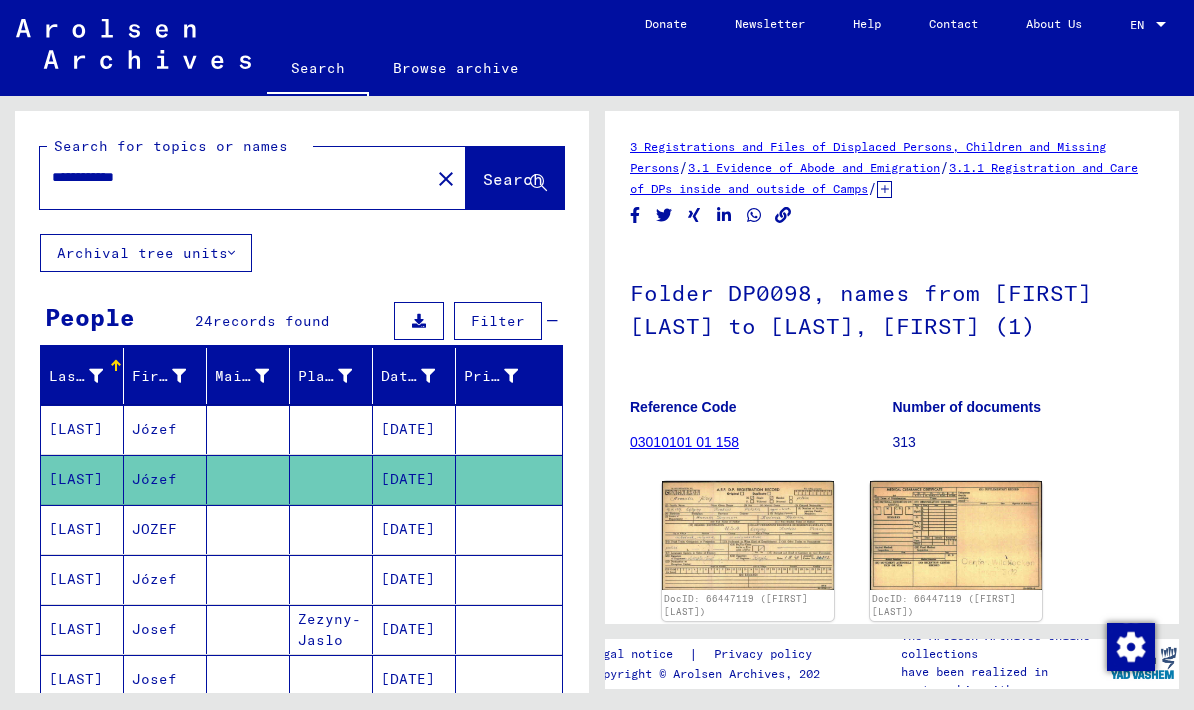 click on "[LAST]" at bounding box center [82, 629] 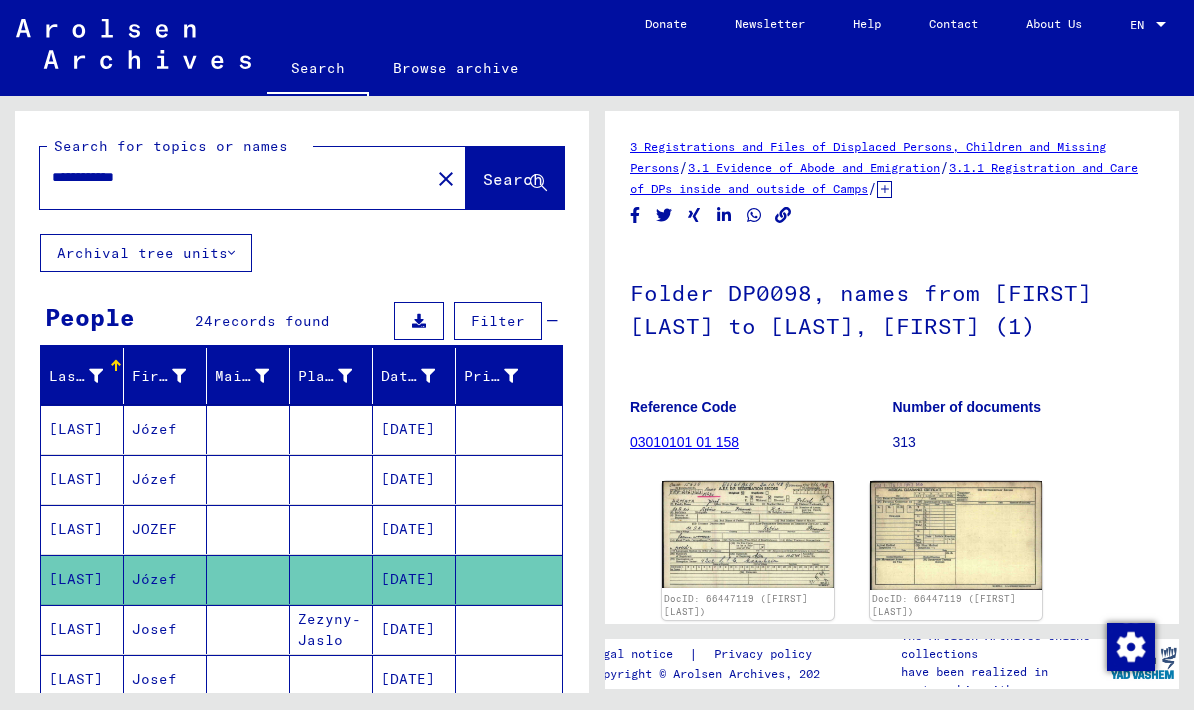 scroll, scrollTop: 0, scrollLeft: 0, axis: both 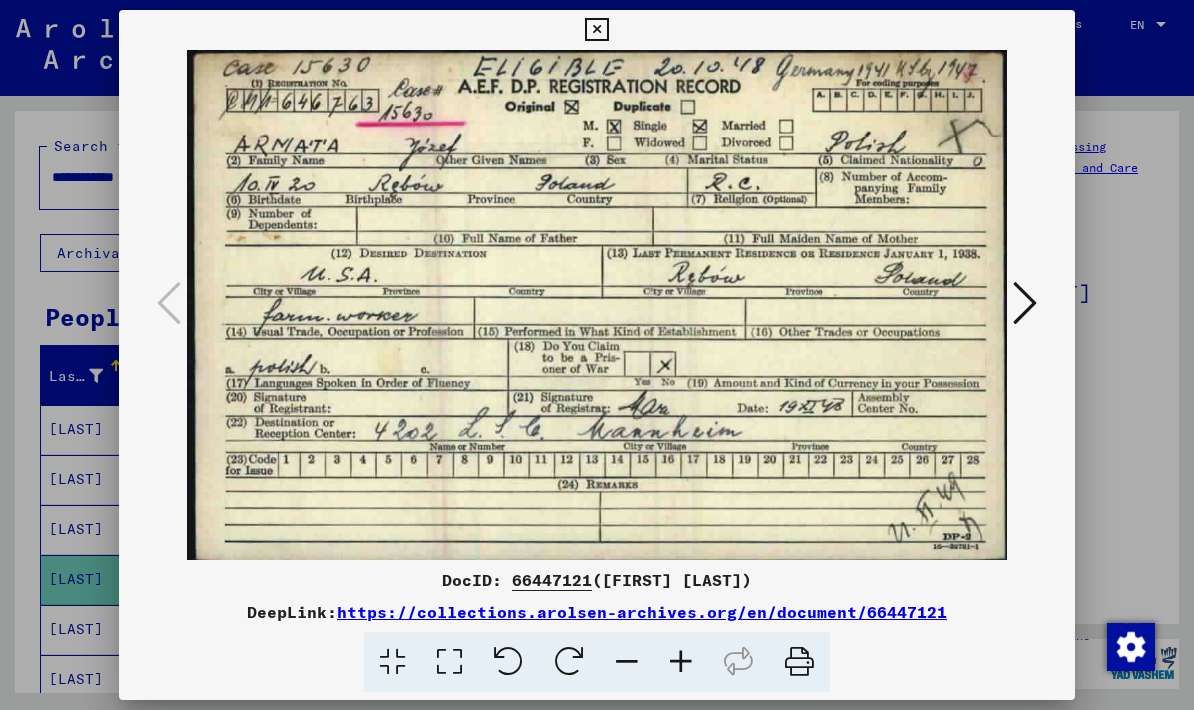click at bounding box center [596, 30] 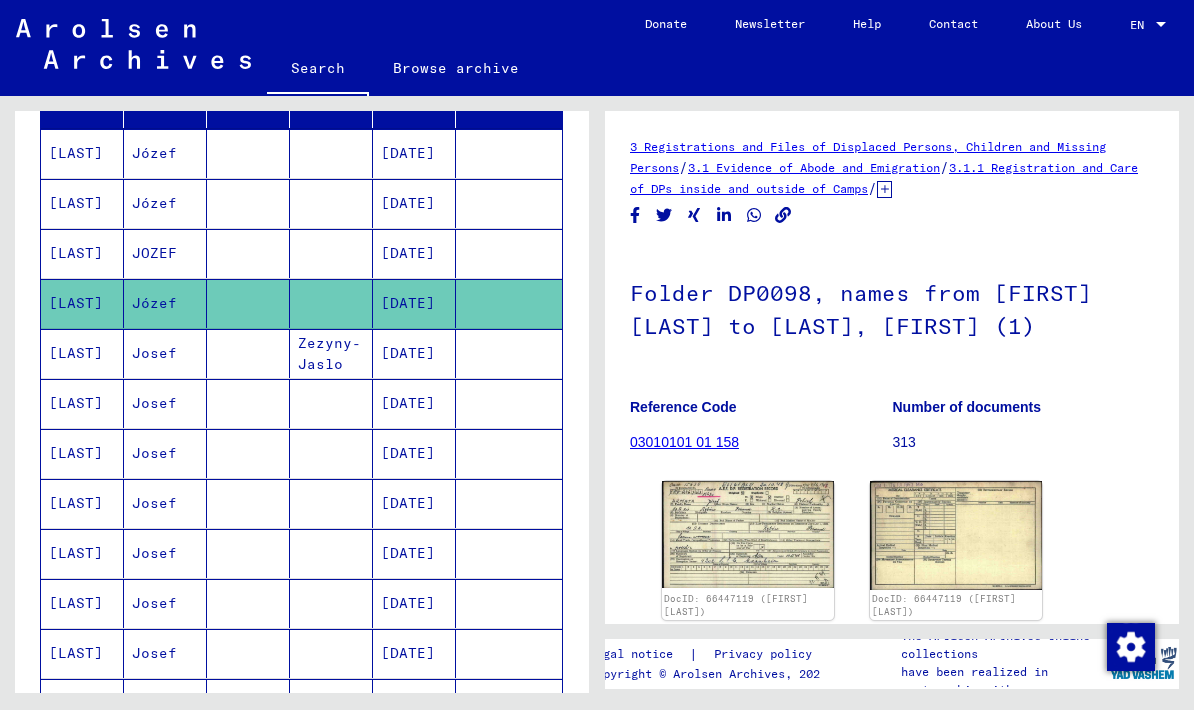 scroll, scrollTop: 277, scrollLeft: 0, axis: vertical 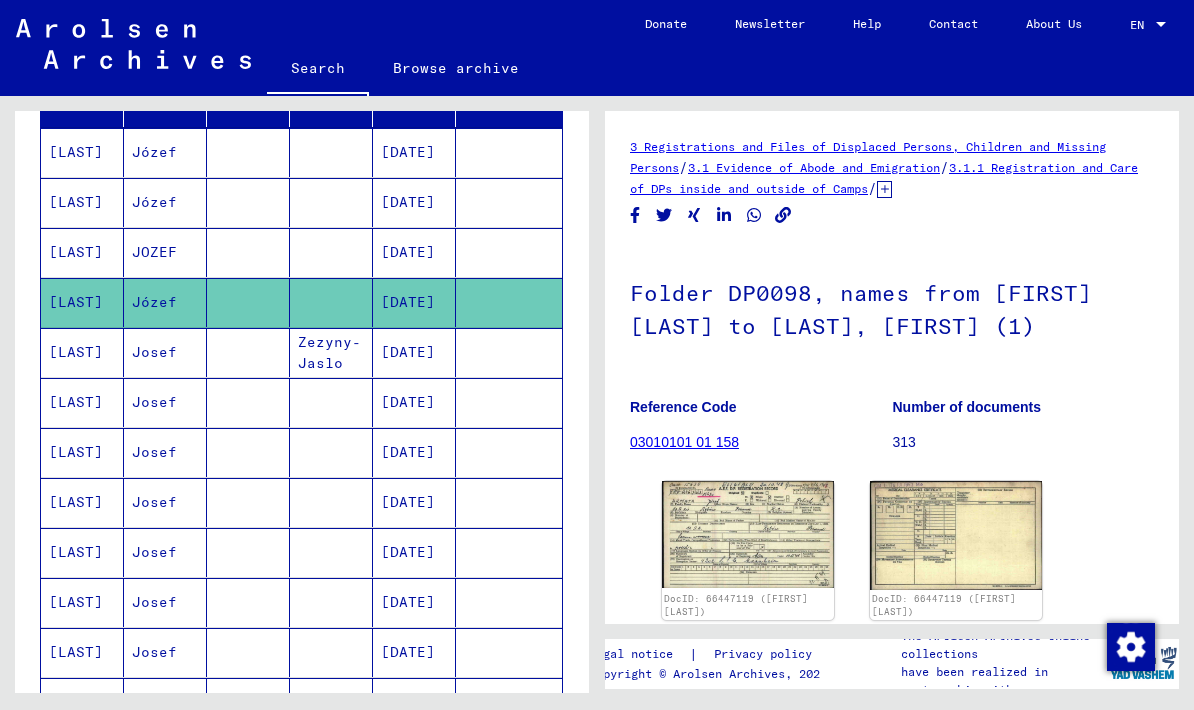click on "[LAST]" at bounding box center (82, 402) 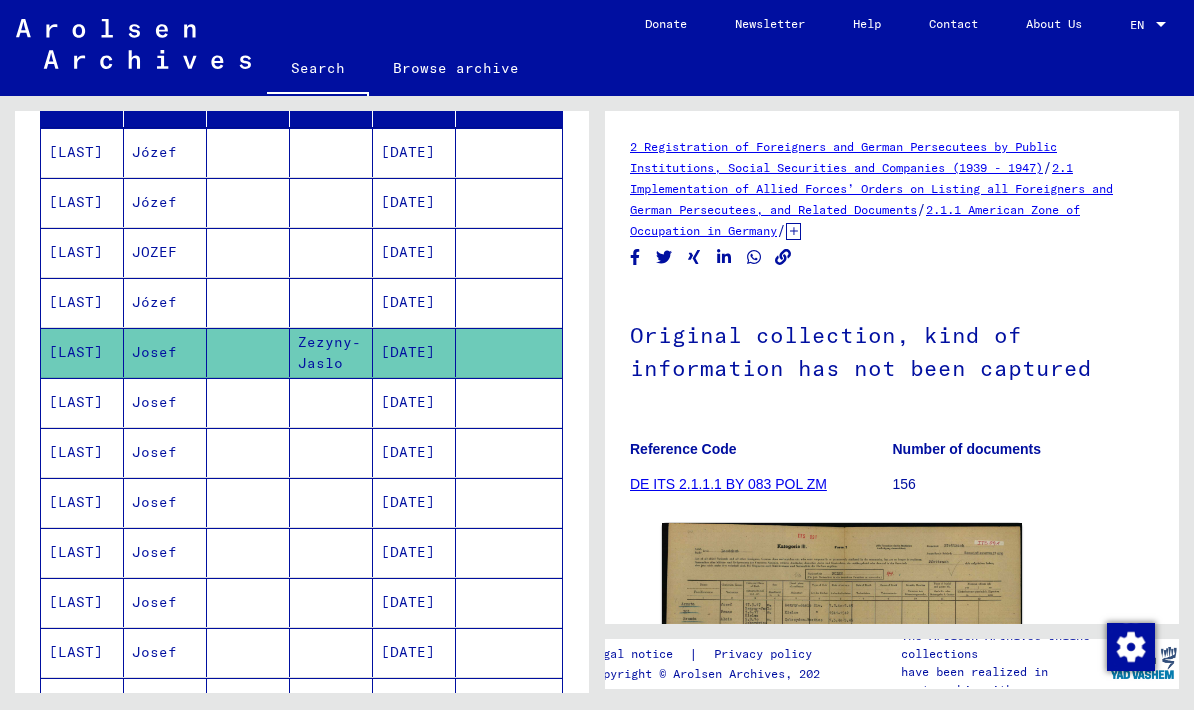 scroll, scrollTop: 0, scrollLeft: 0, axis: both 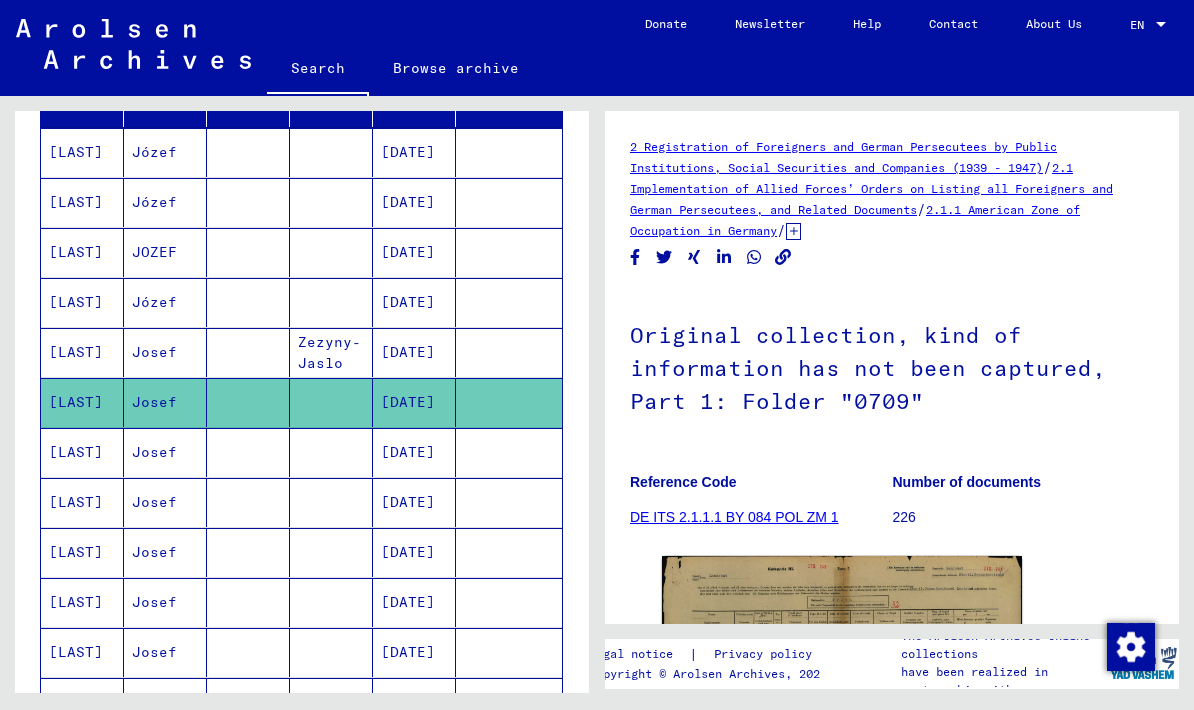 click on "[LAST]" at bounding box center (82, 502) 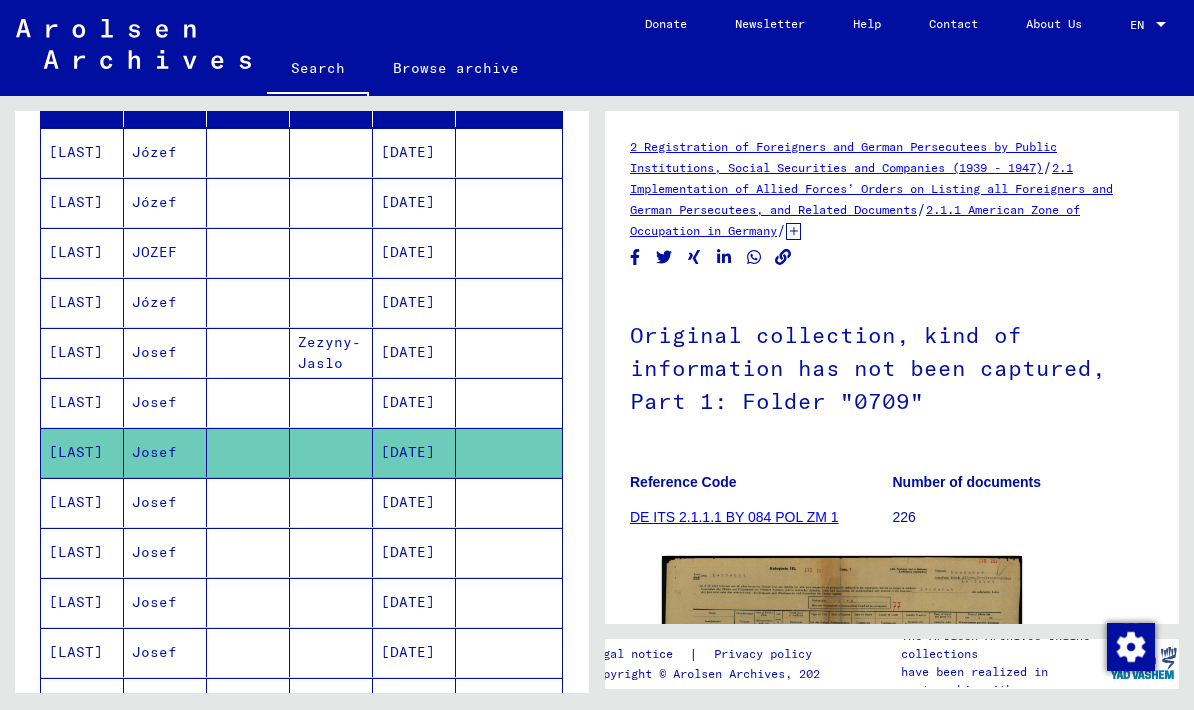 scroll, scrollTop: 0, scrollLeft: 0, axis: both 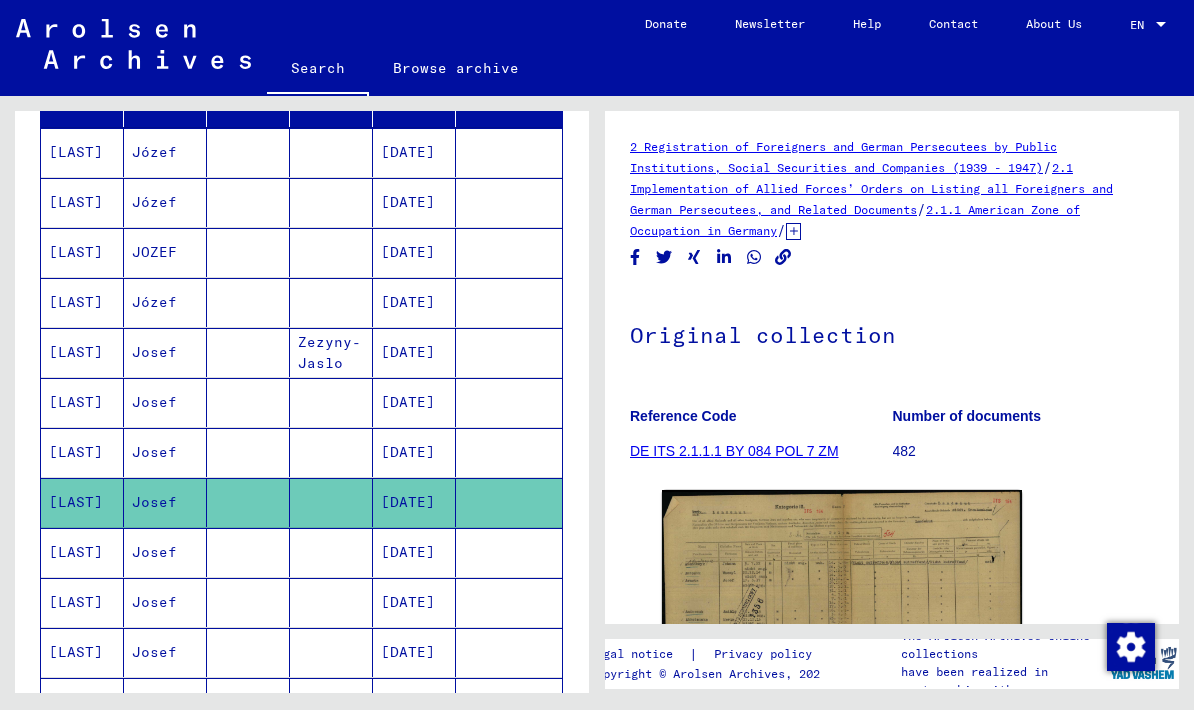 click on "Josef" at bounding box center [165, 602] 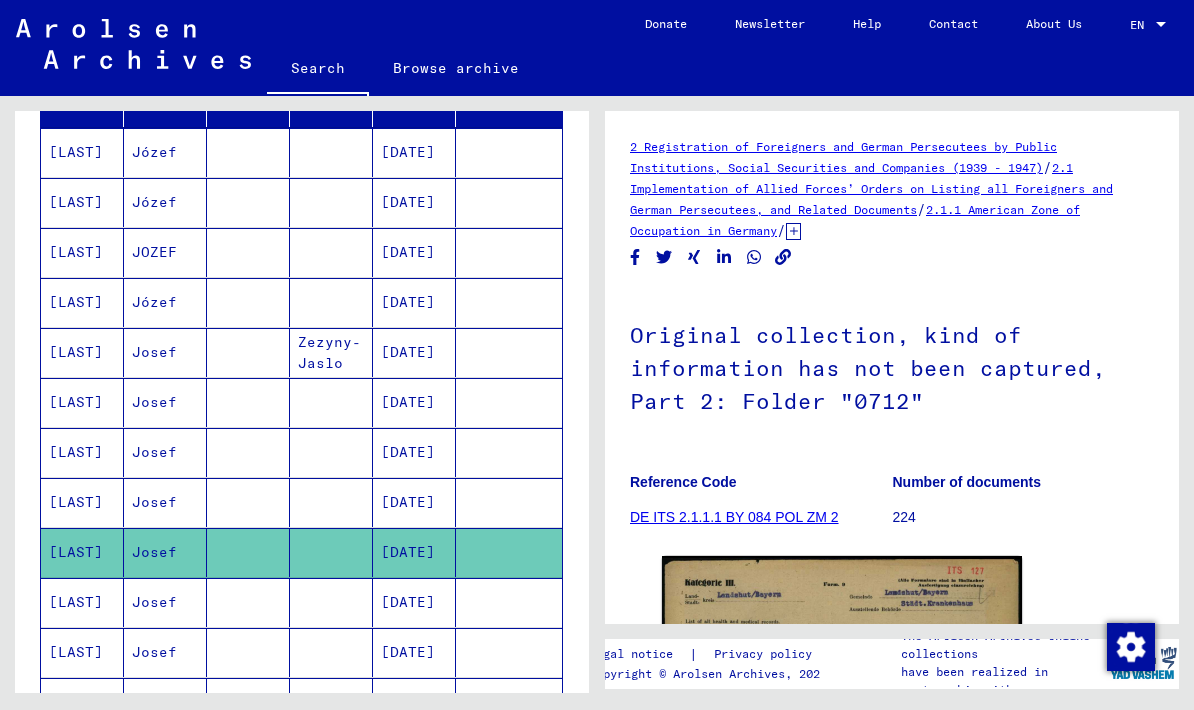 scroll, scrollTop: 0, scrollLeft: 0, axis: both 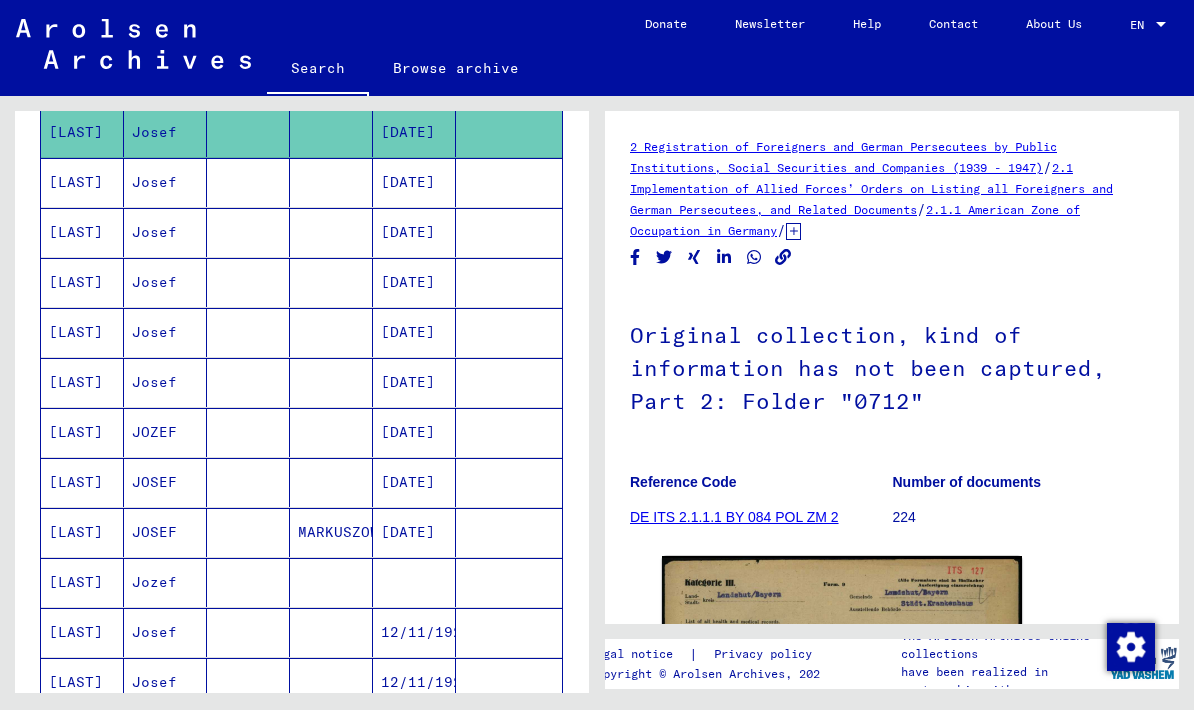 click on "[LAST]" at bounding box center (82, 382) 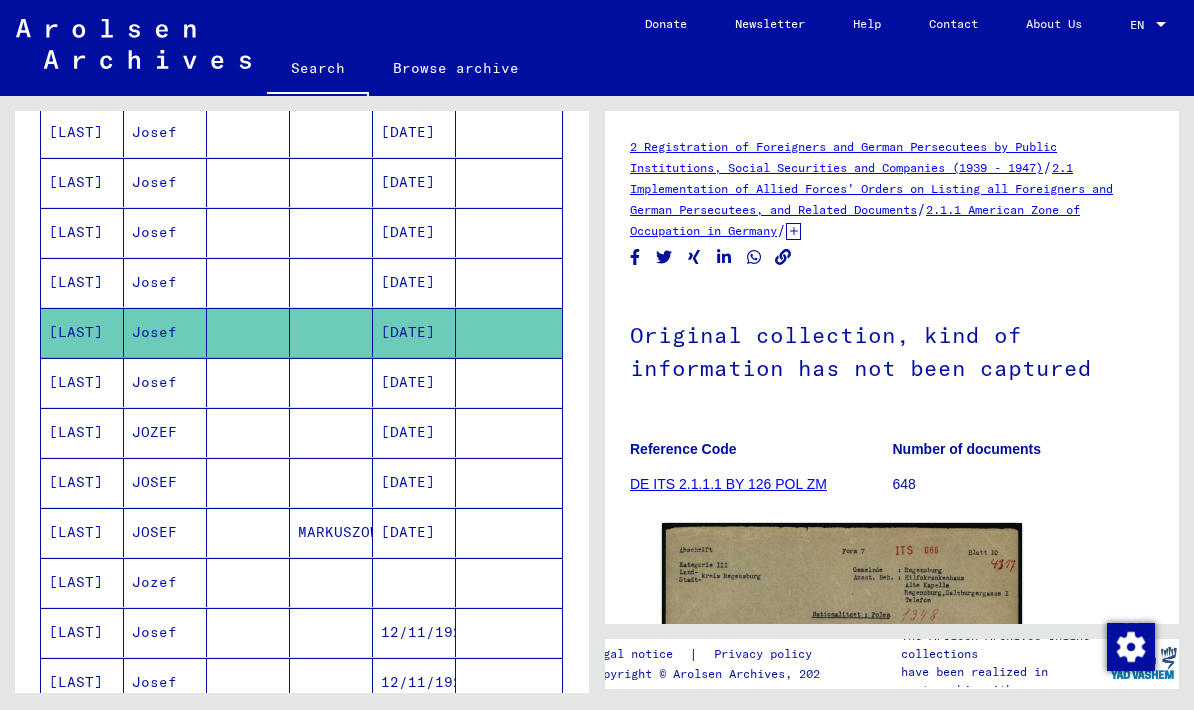 scroll, scrollTop: 0, scrollLeft: 0, axis: both 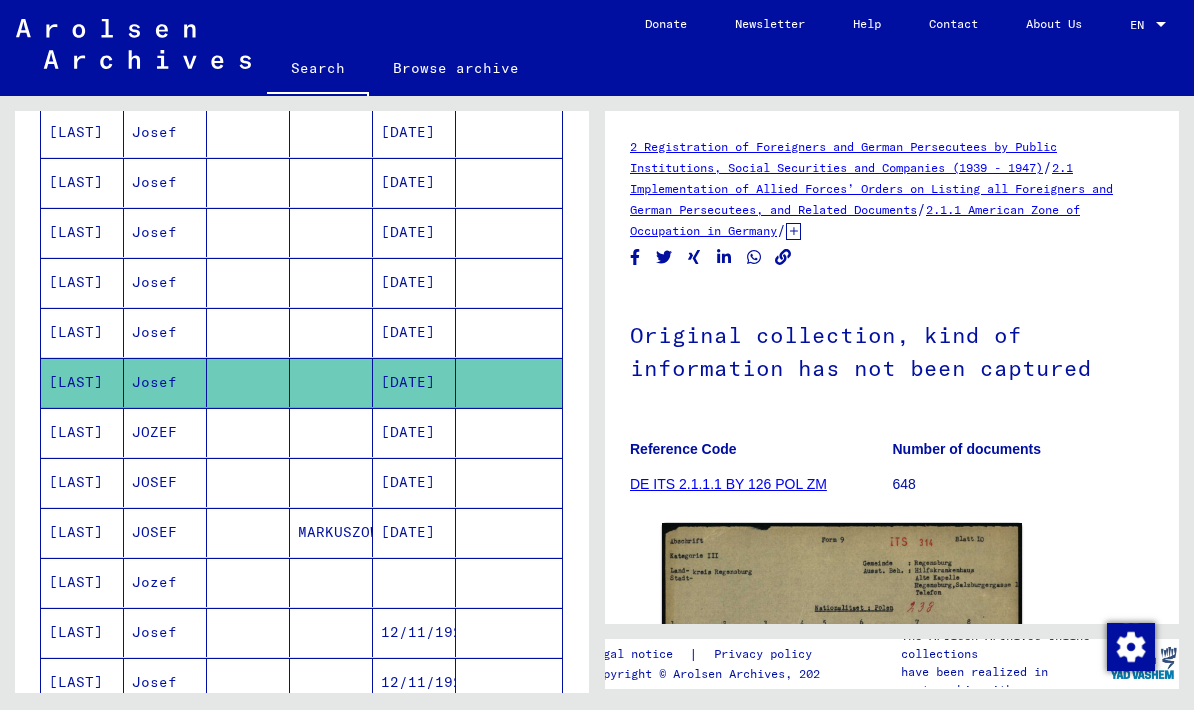 click on "[LAST]" at bounding box center (82, 482) 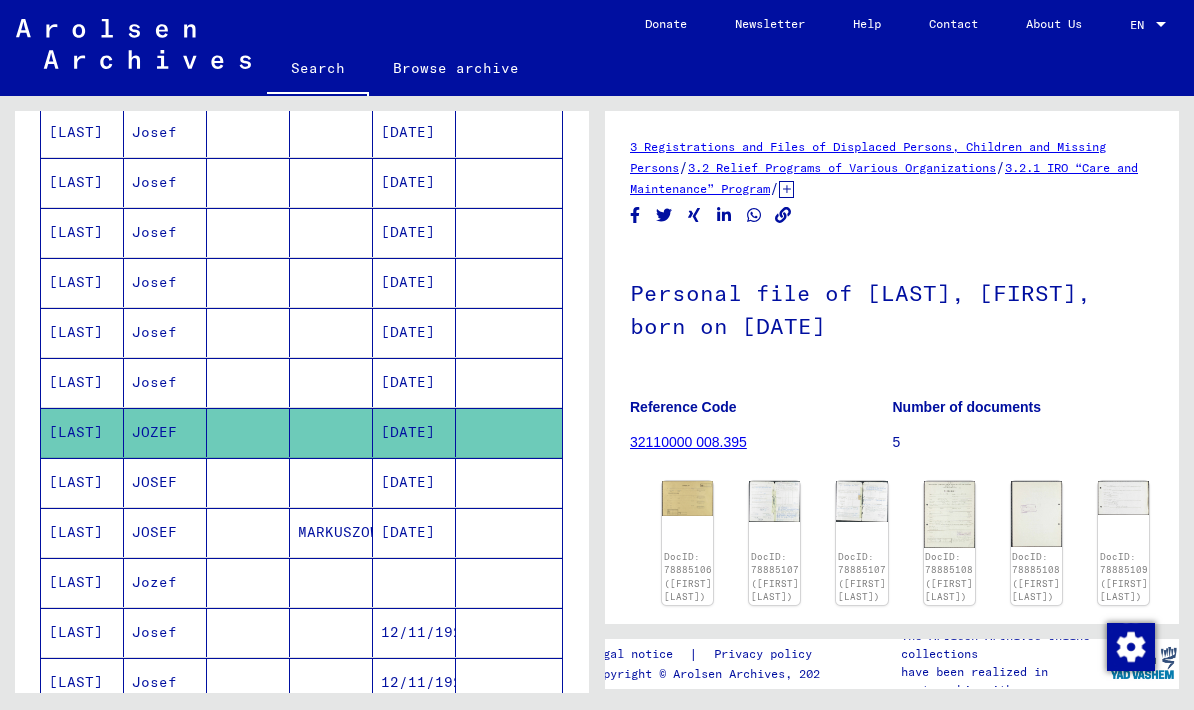 scroll, scrollTop: 0, scrollLeft: 0, axis: both 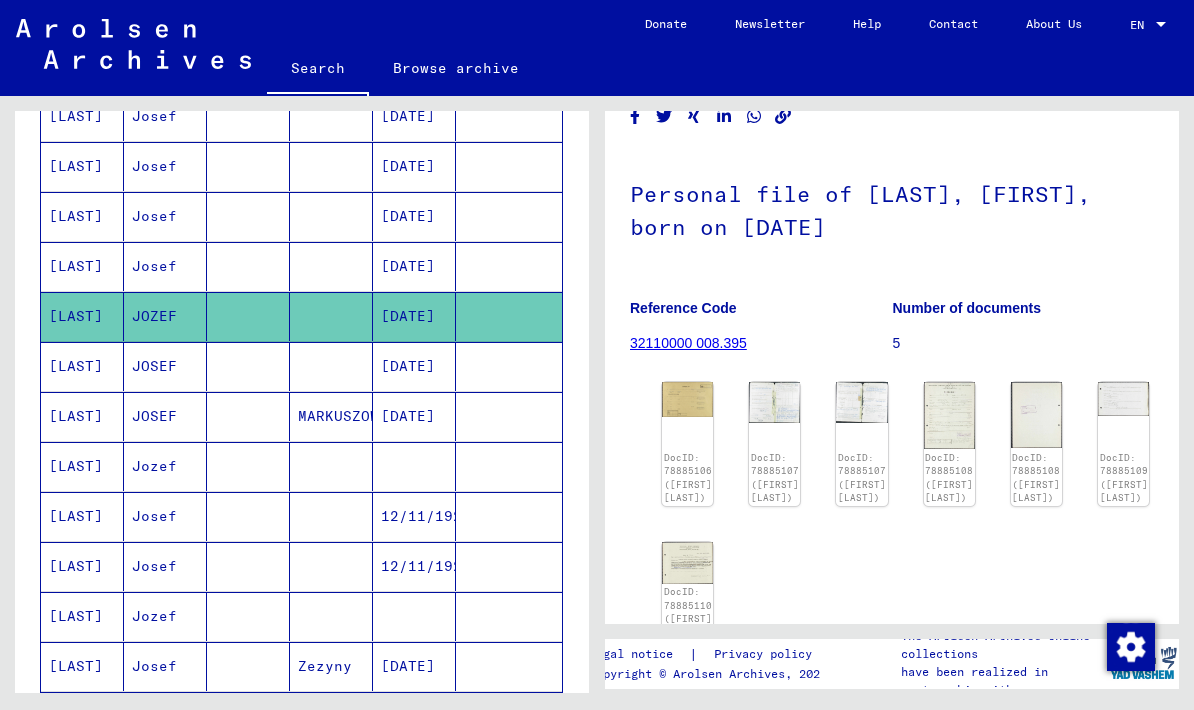 click on "[LAST]" at bounding box center [82, 416] 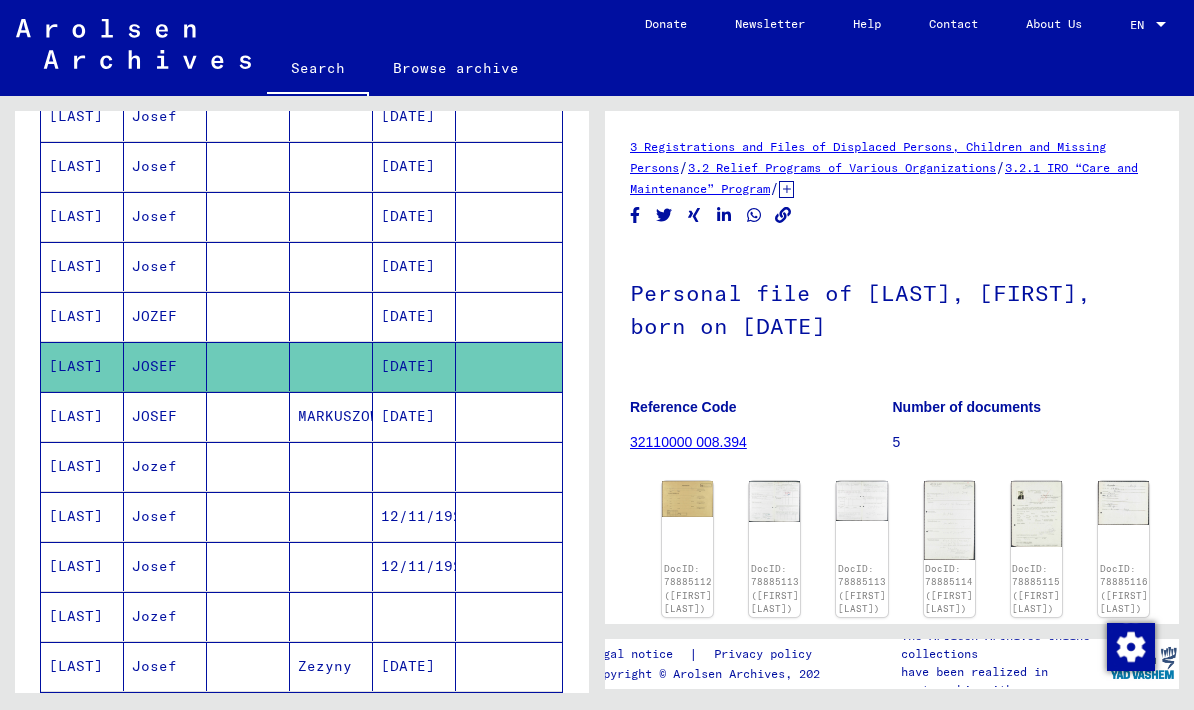 scroll, scrollTop: 0, scrollLeft: 0, axis: both 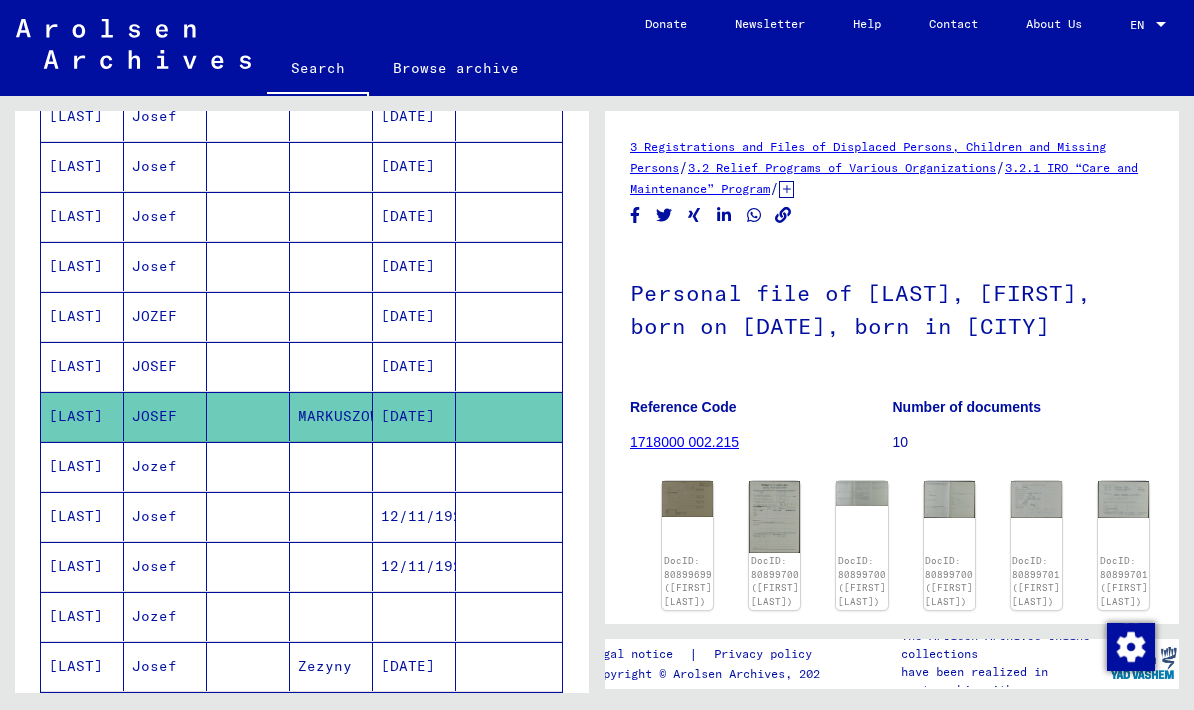 click on "[LAST]" at bounding box center (82, 516) 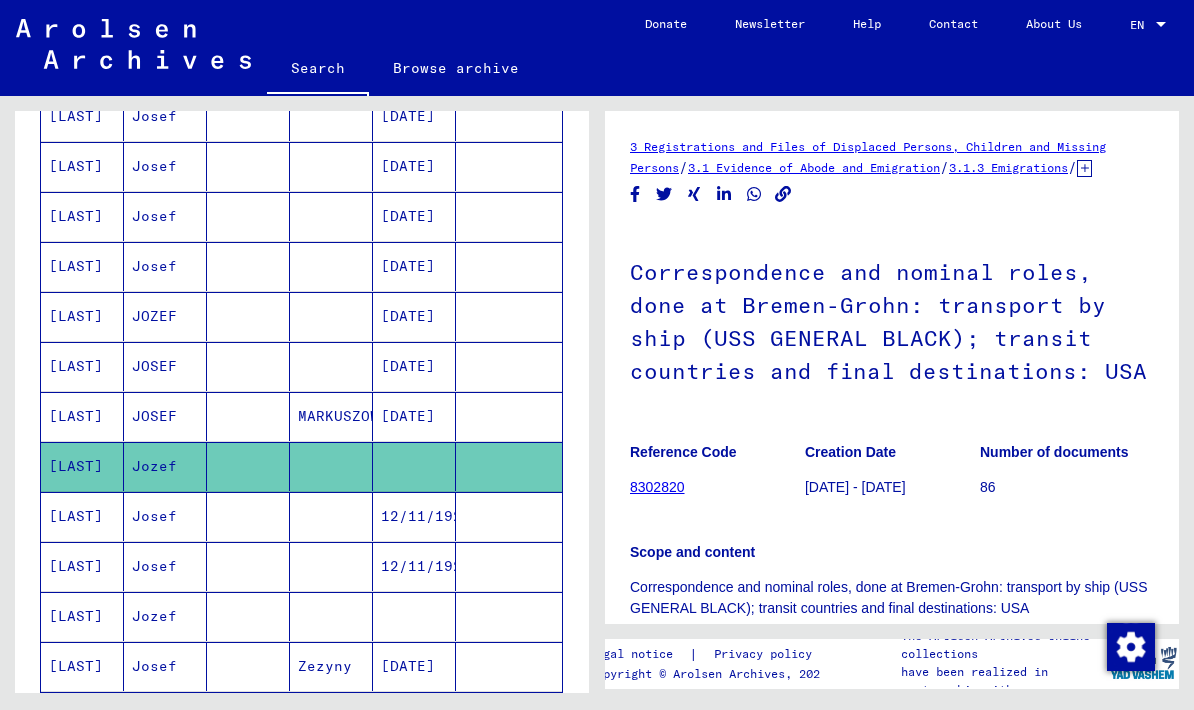 scroll, scrollTop: 0, scrollLeft: 0, axis: both 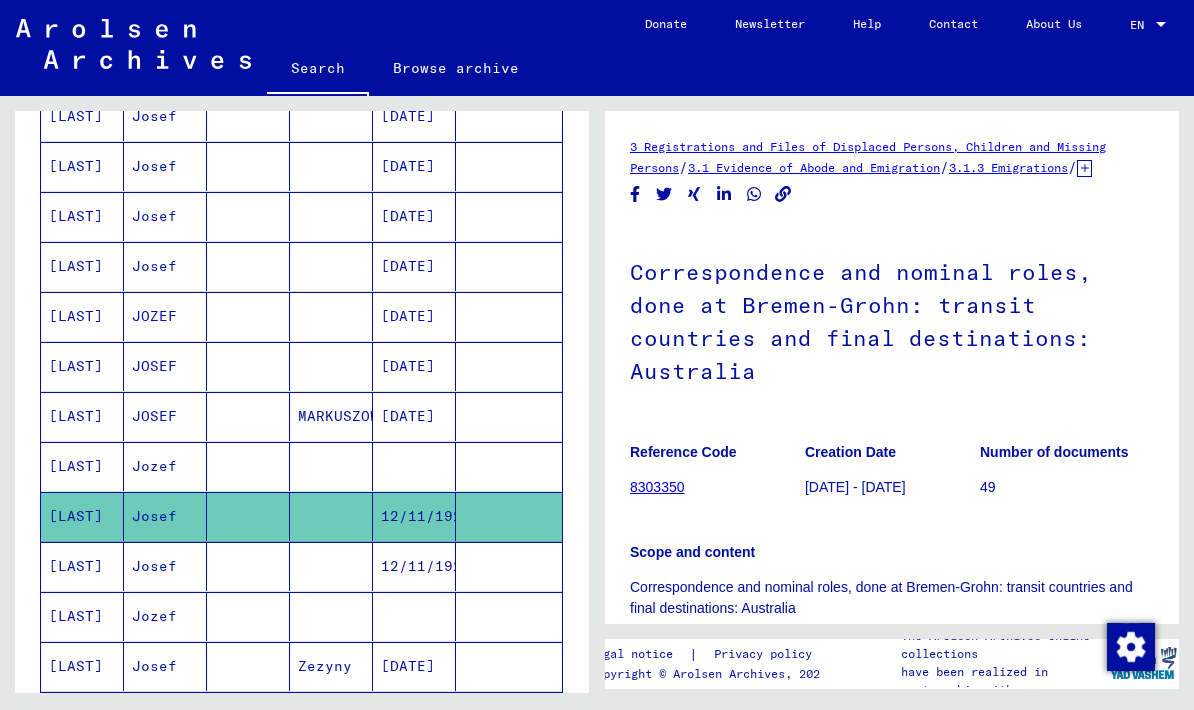 click on "[LAST]" at bounding box center (82, 666) 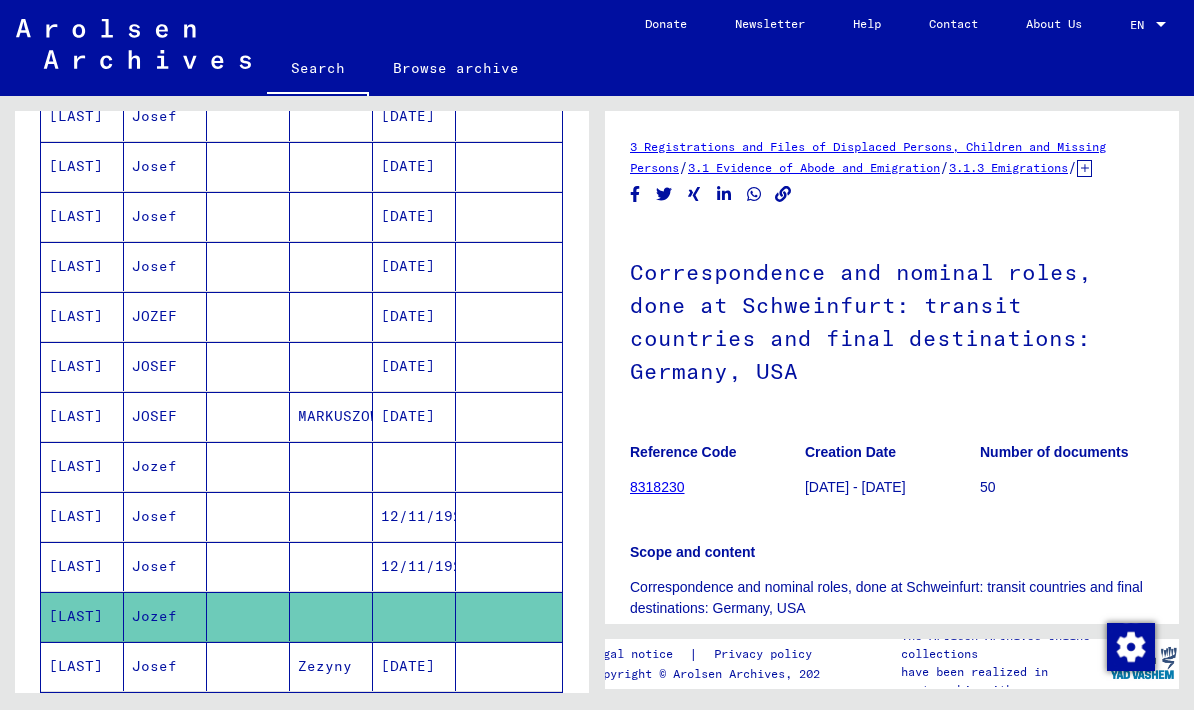 scroll, scrollTop: 0, scrollLeft: 0, axis: both 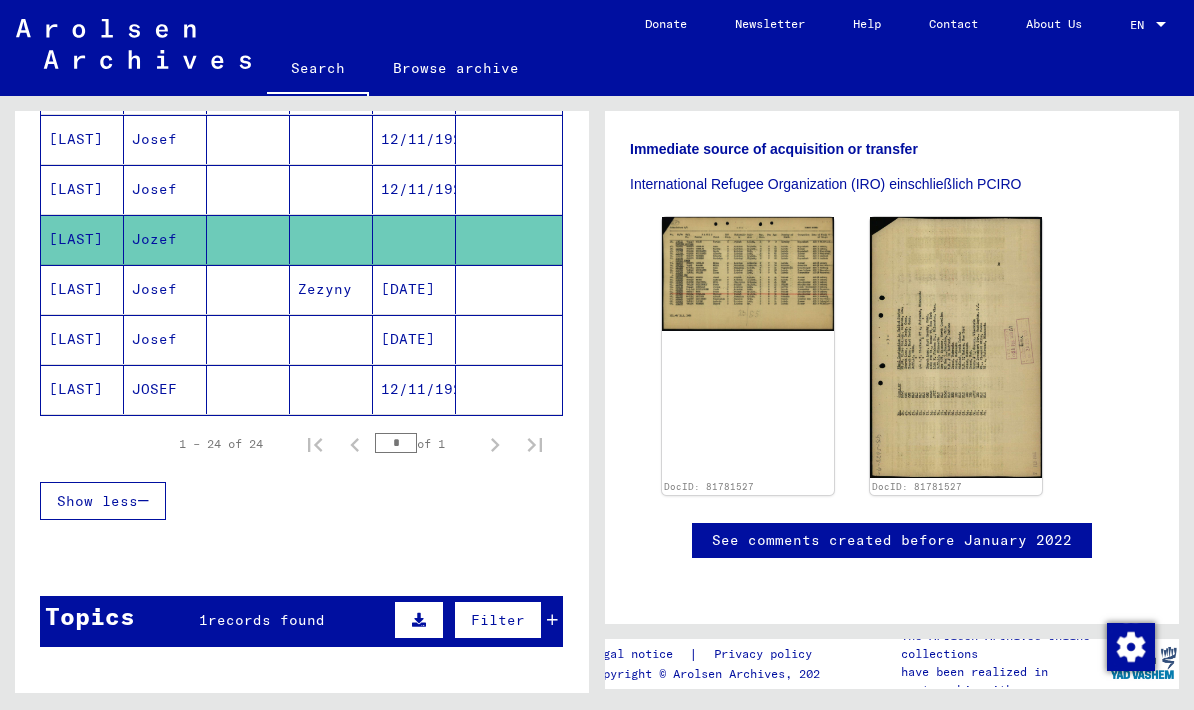 click on "ARMATA" at bounding box center (82, 389) 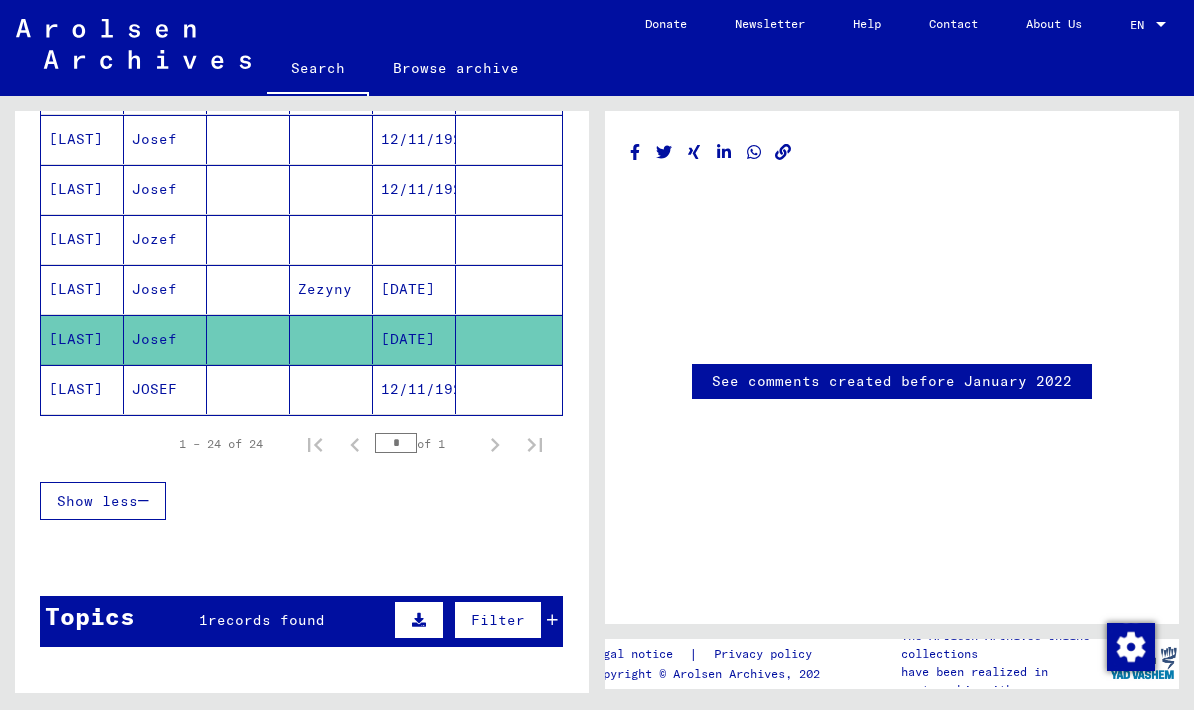 click on "ARMATA" 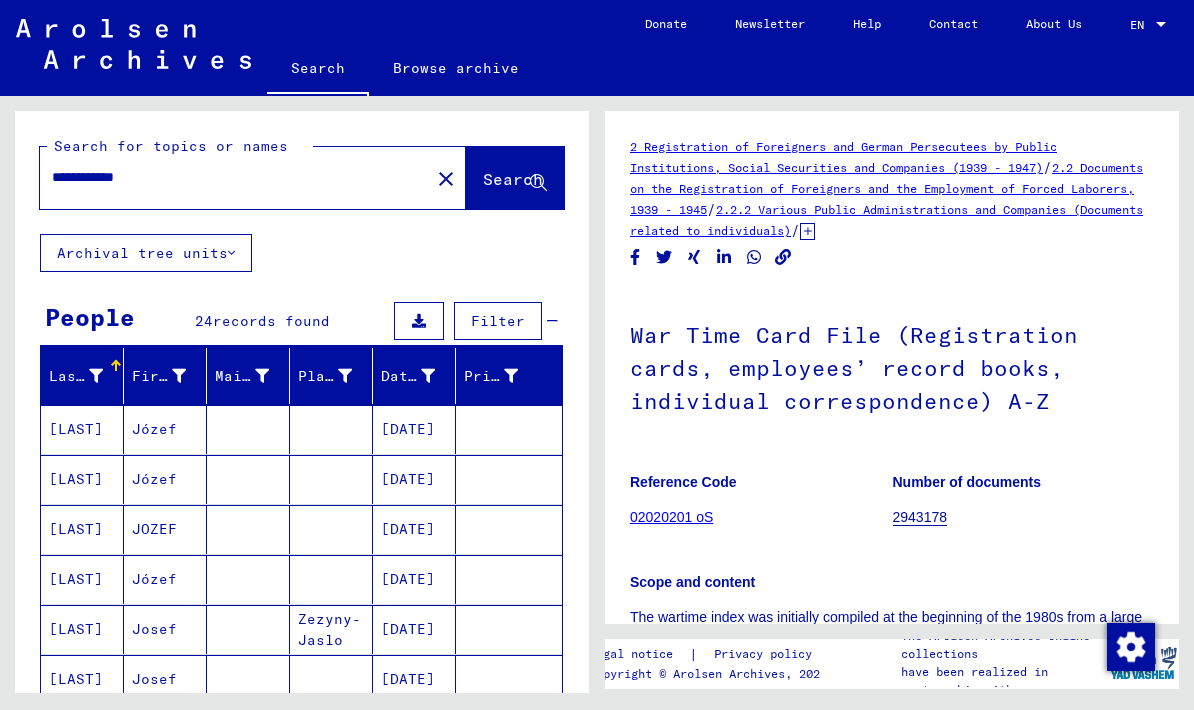 click on "**********" at bounding box center [235, 177] 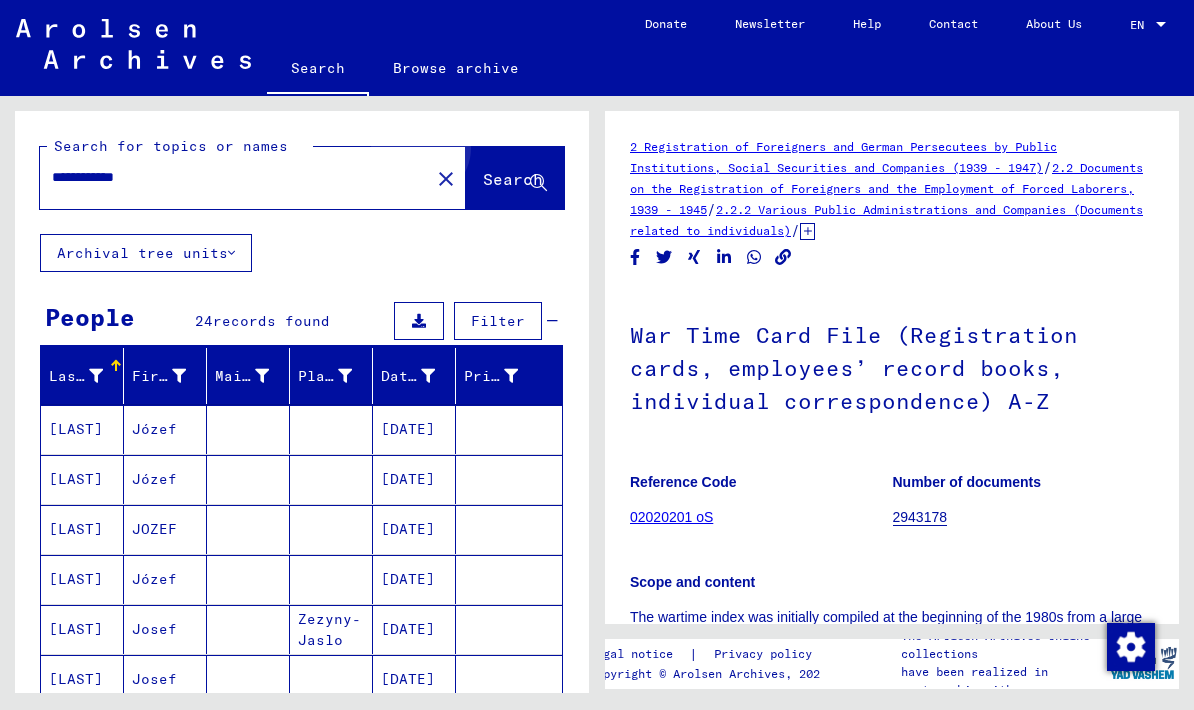 click on "Search" 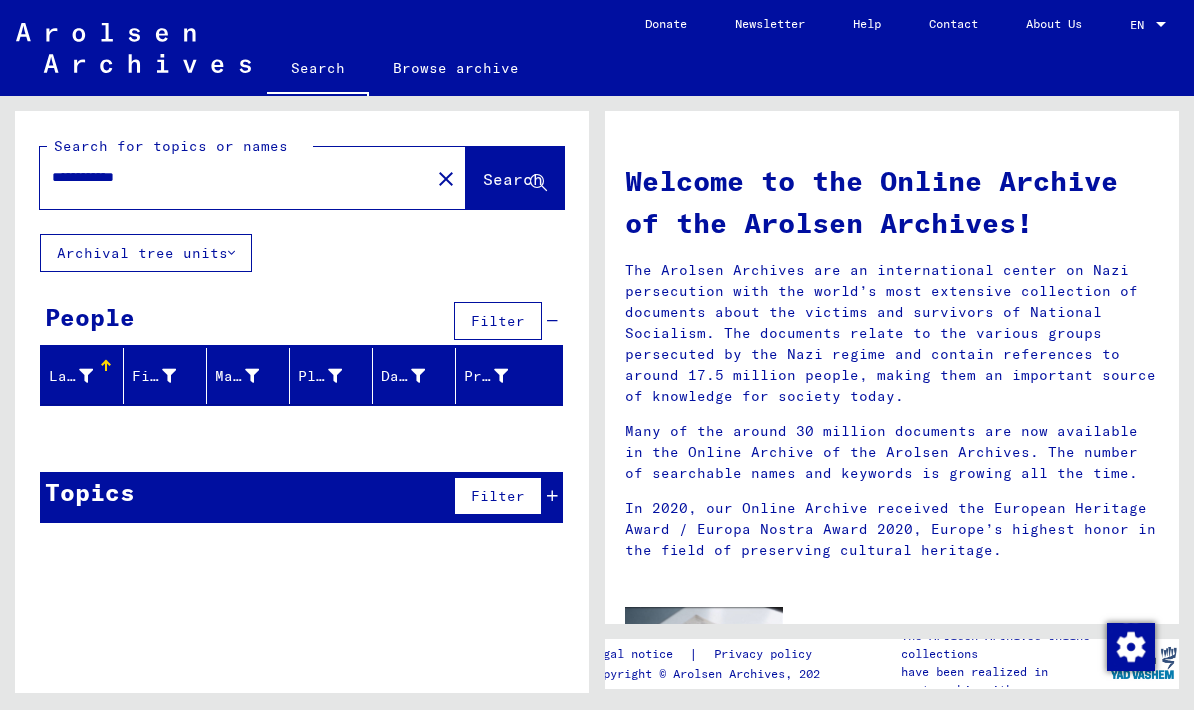 click on "**********" at bounding box center [229, 177] 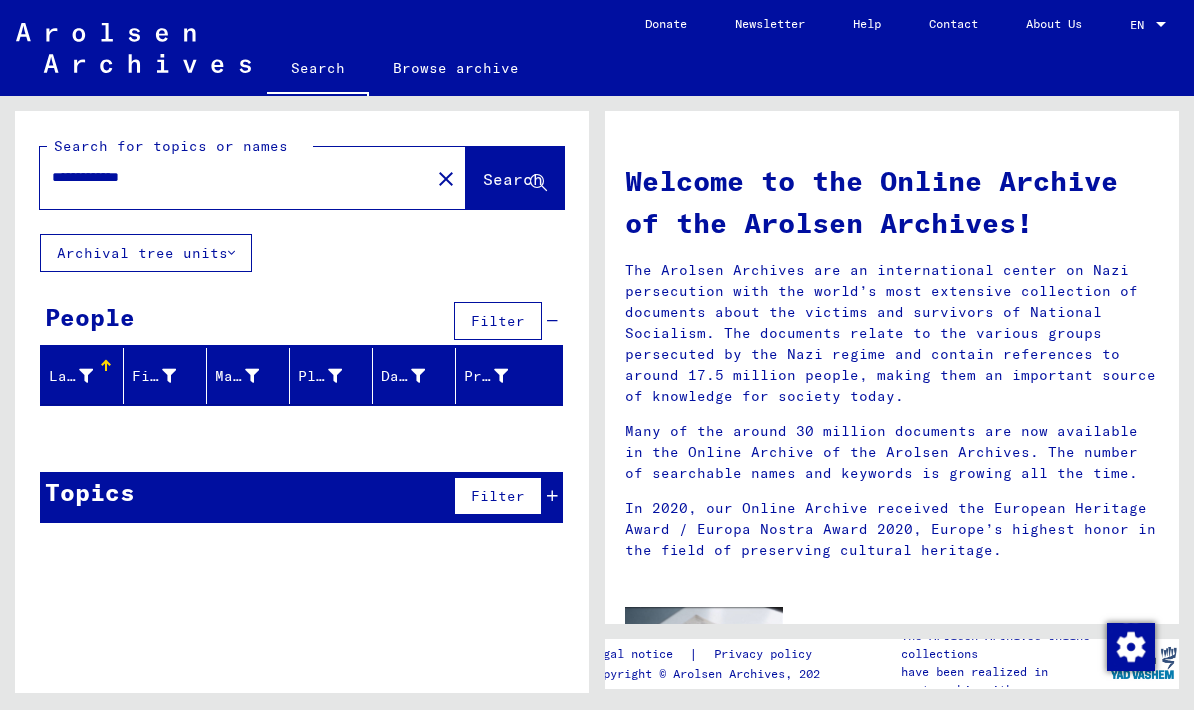 click on "Search" 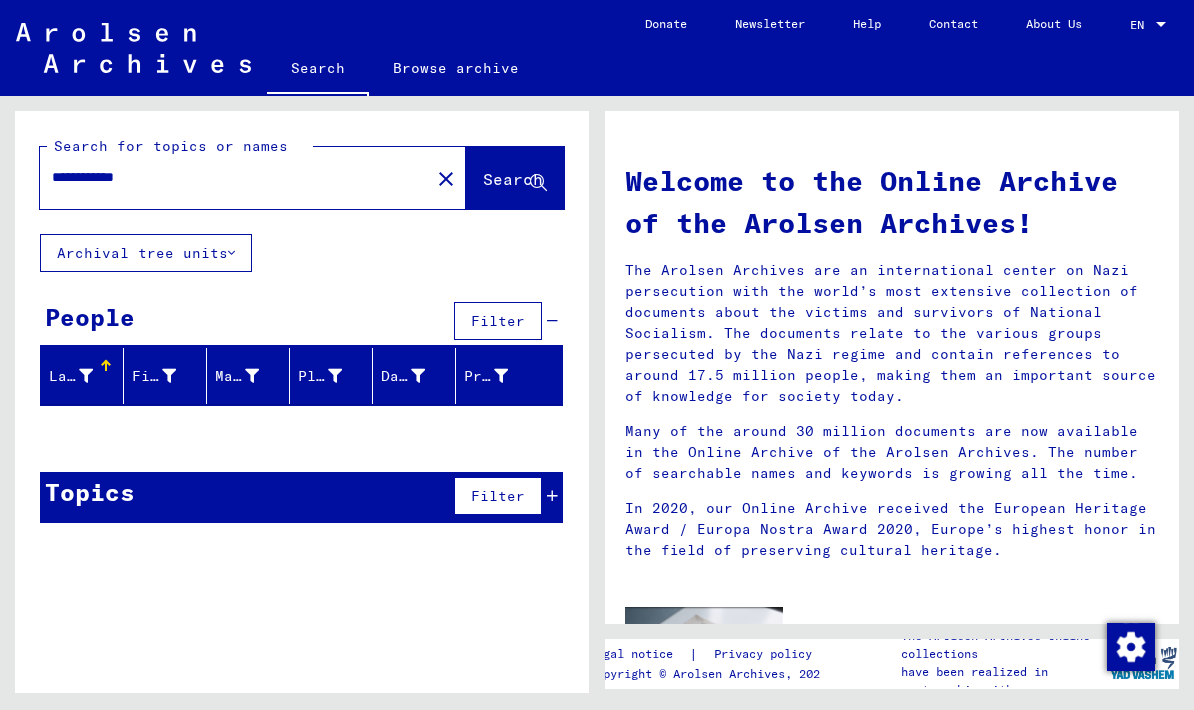 type on "**********" 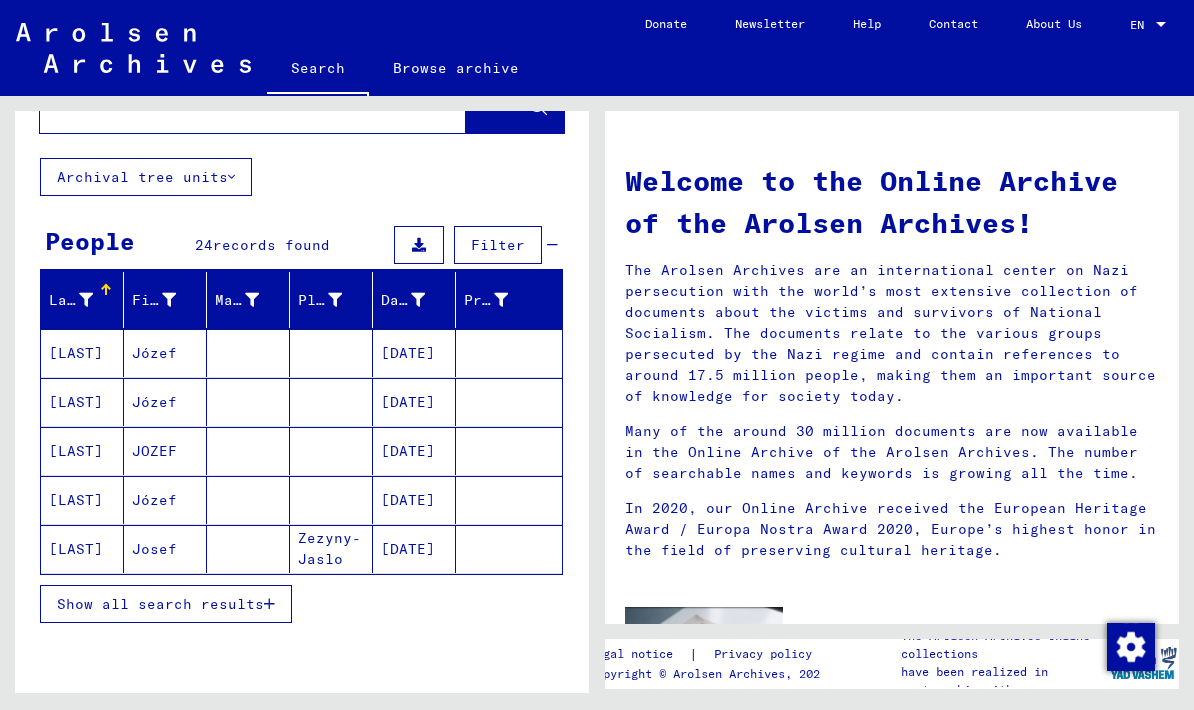 scroll, scrollTop: 150, scrollLeft: 0, axis: vertical 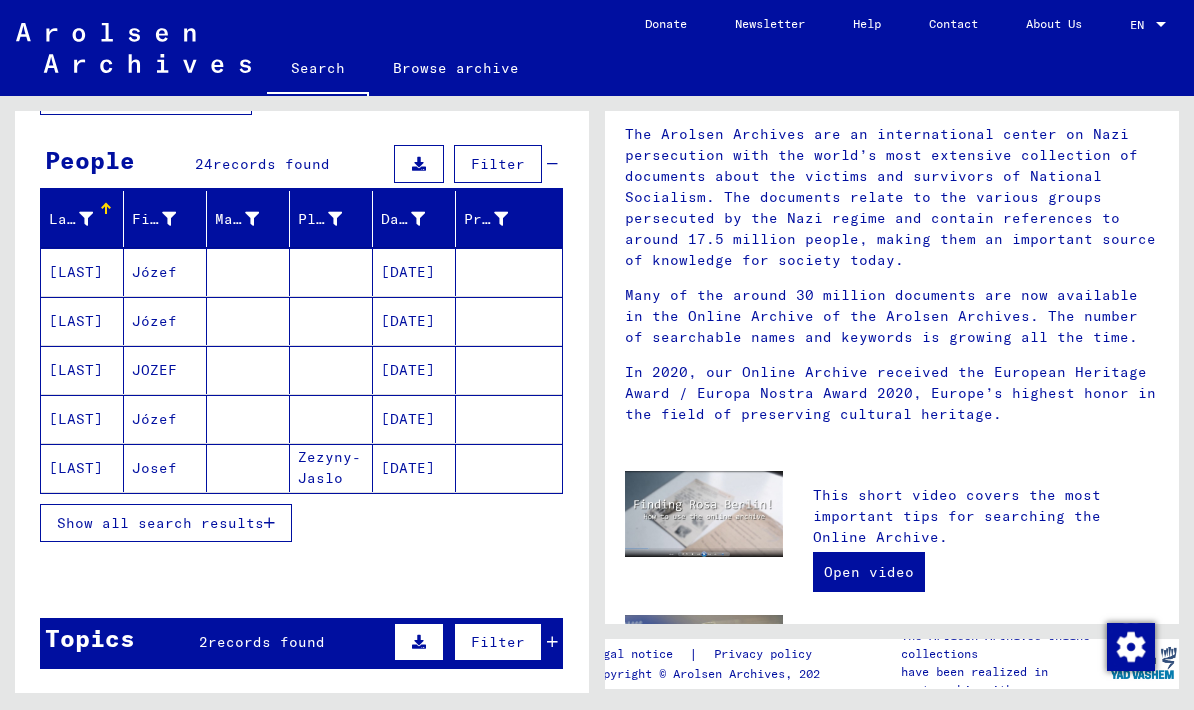 click on "Show all search results" at bounding box center (160, 523) 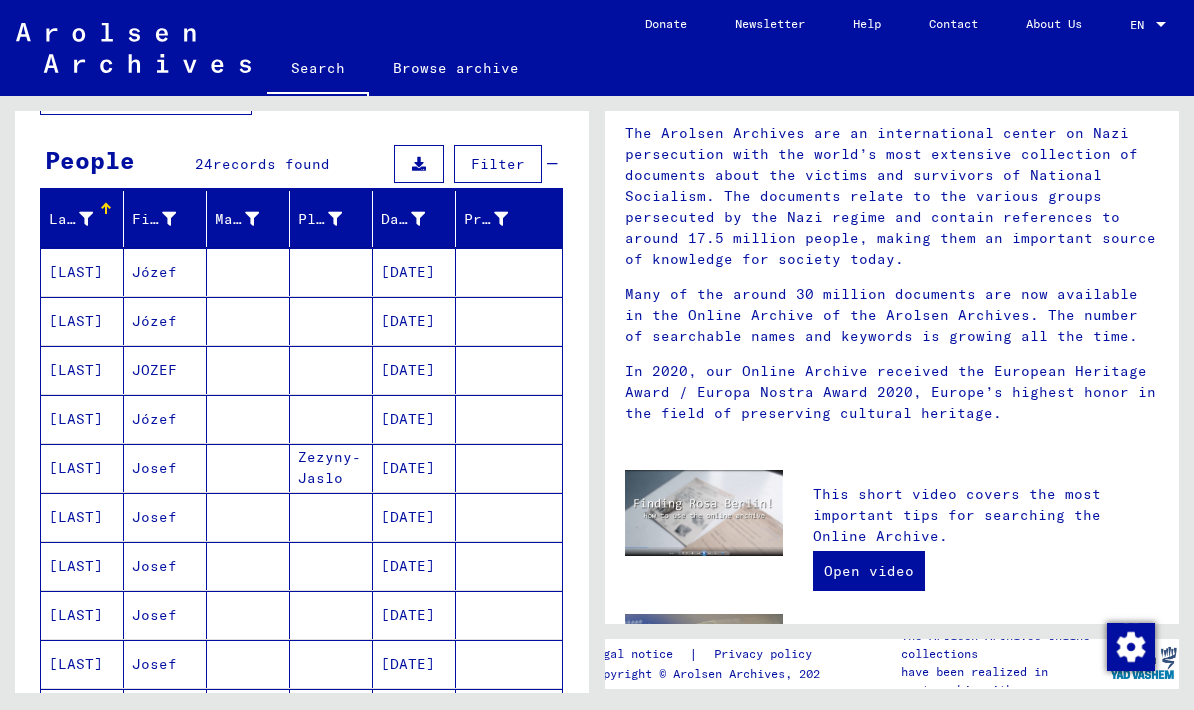 scroll, scrollTop: 138, scrollLeft: 0, axis: vertical 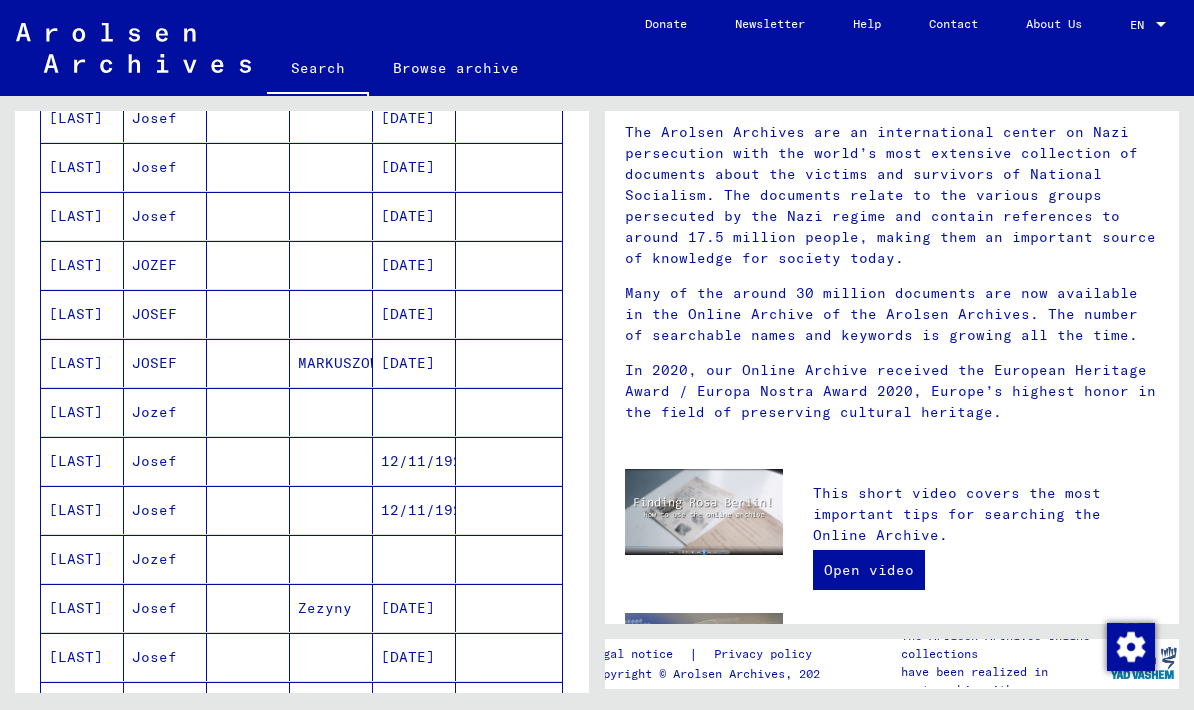 click on "12/11/1927" at bounding box center (414, 412) 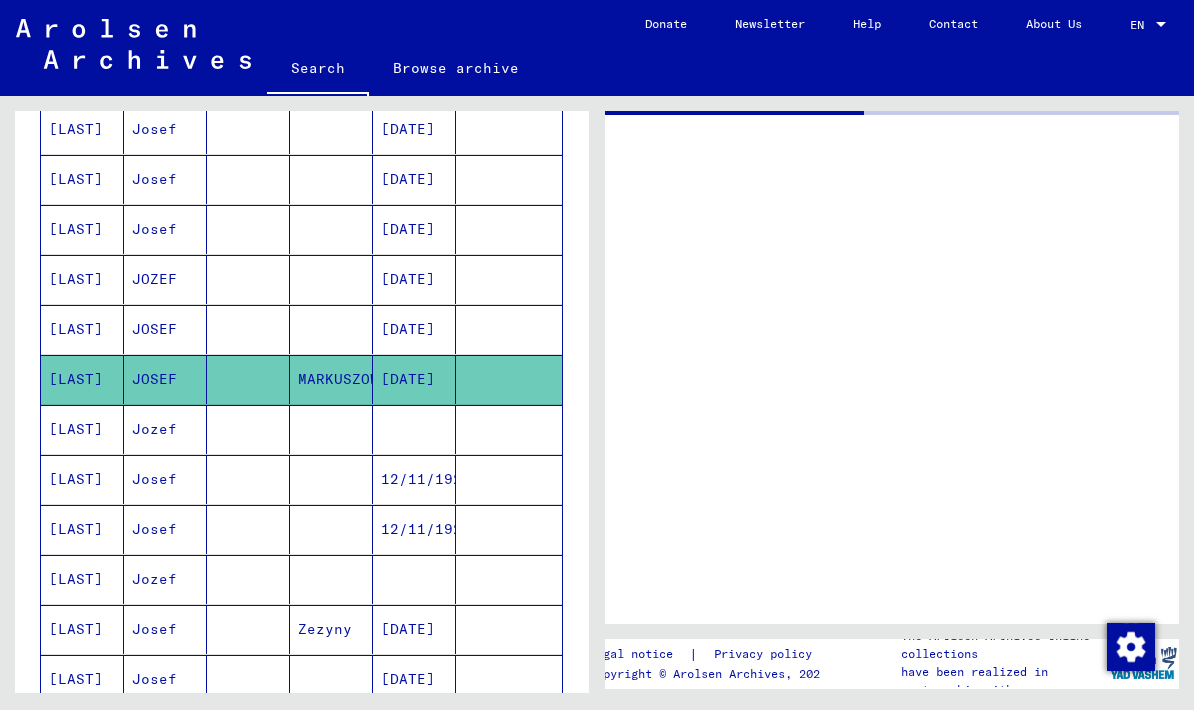 scroll, scrollTop: 0, scrollLeft: 0, axis: both 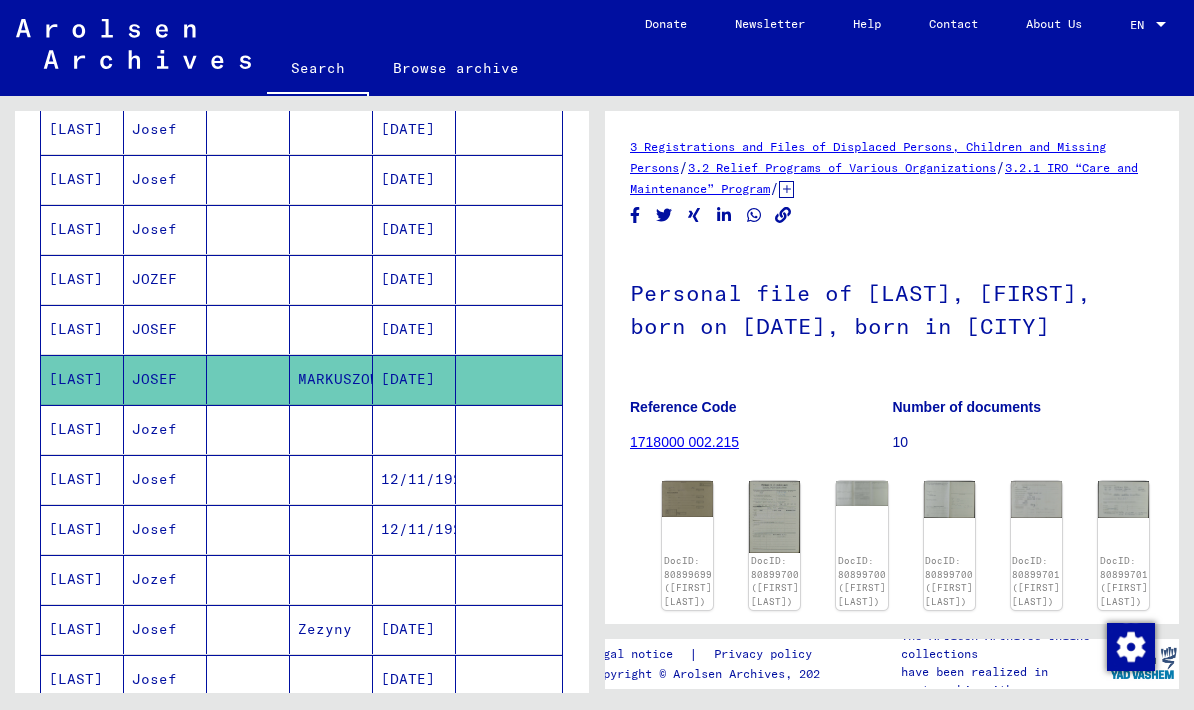click 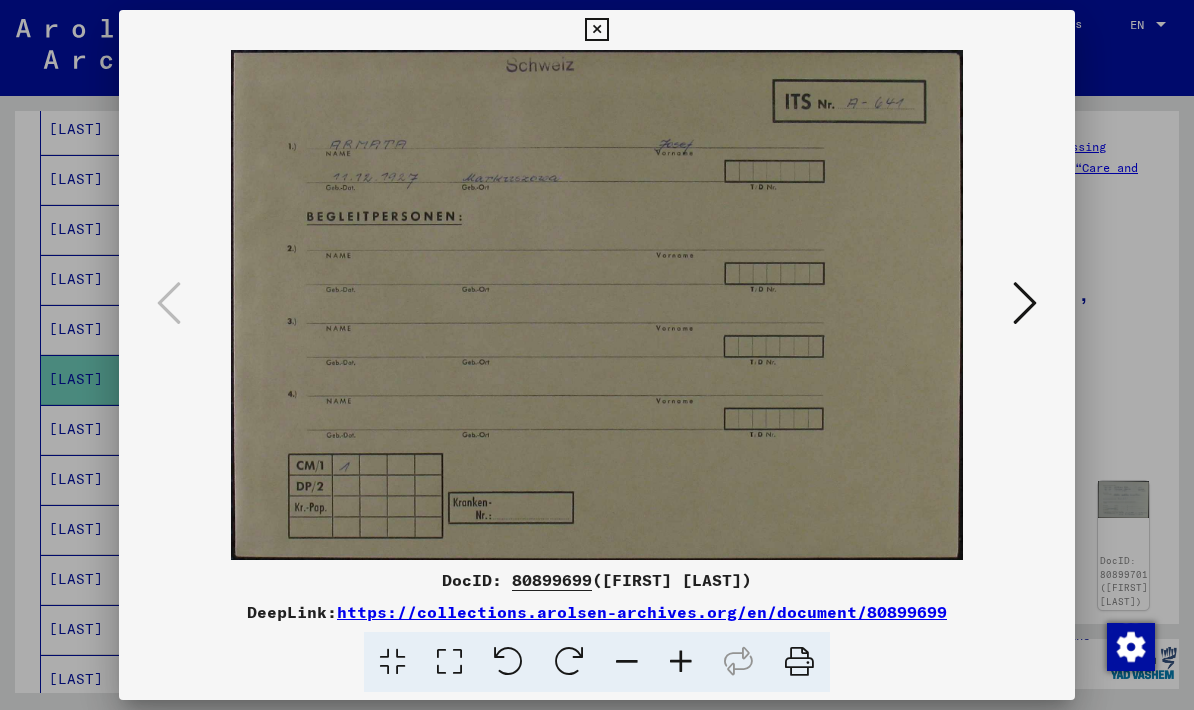 click at bounding box center [1025, 303] 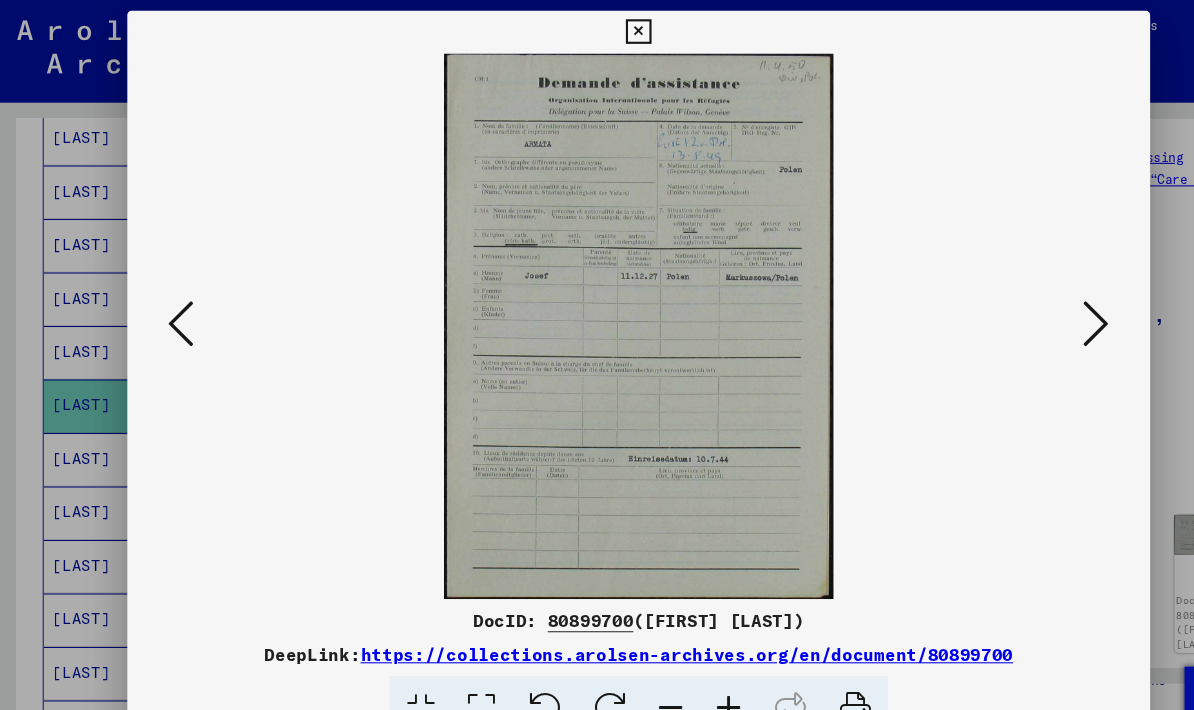 click at bounding box center [1025, 303] 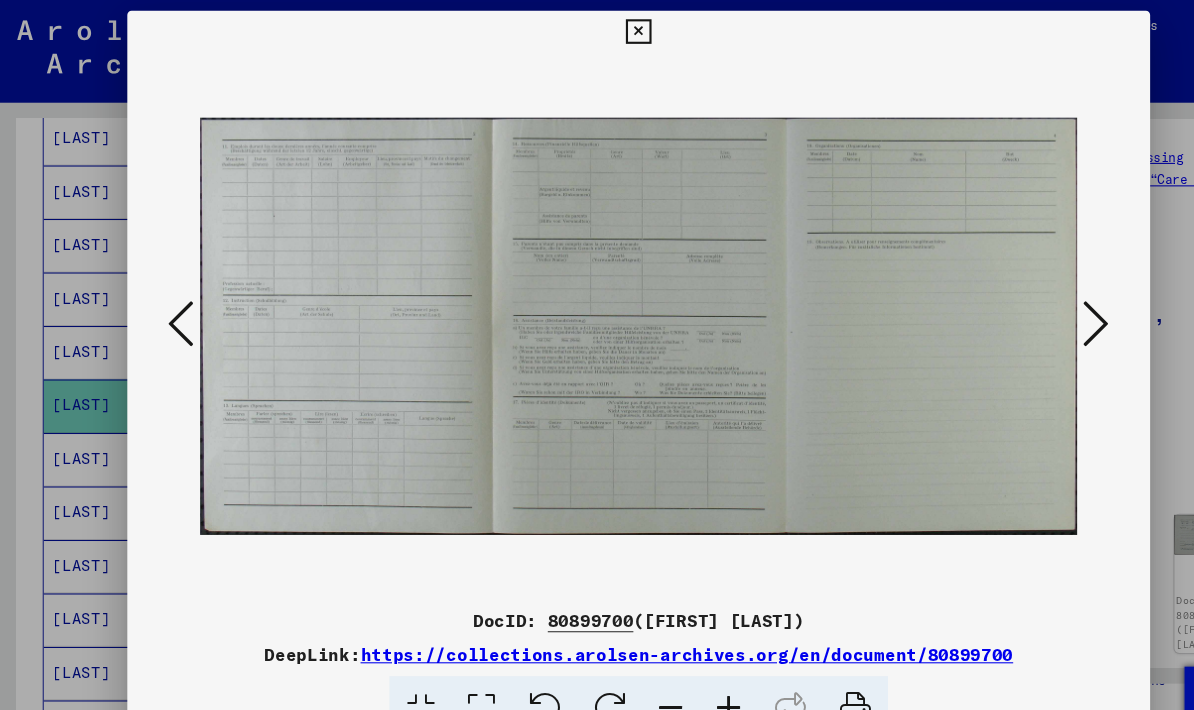 click at bounding box center [1025, 303] 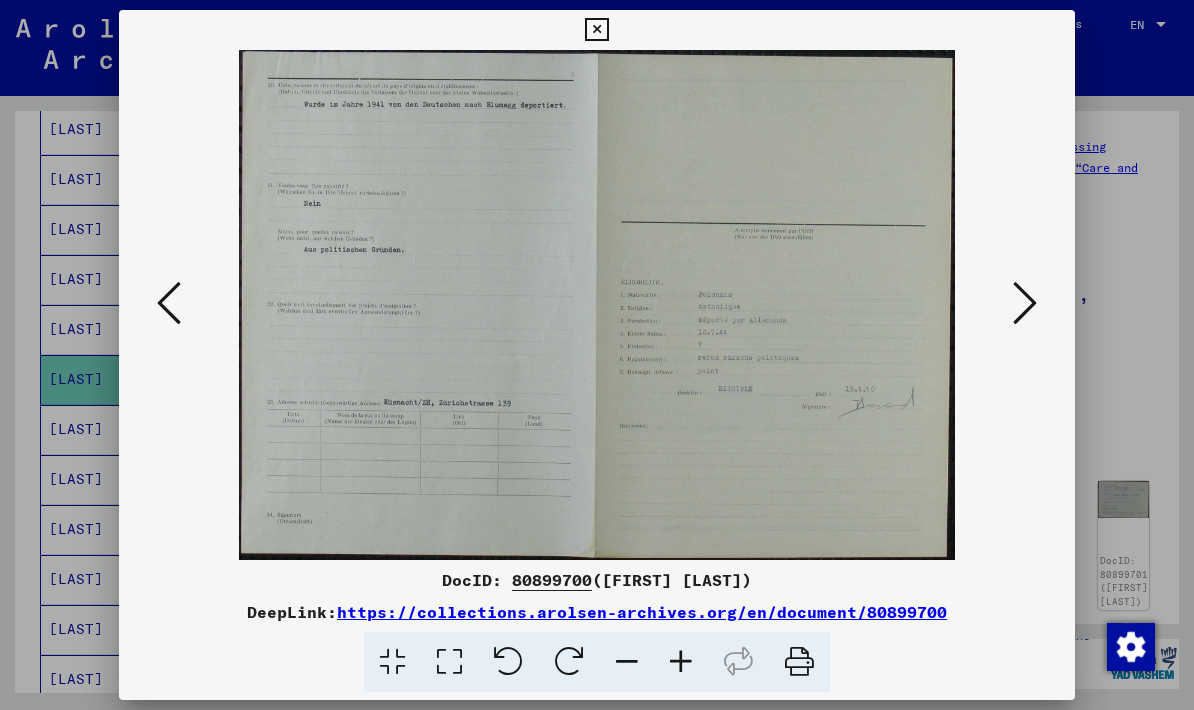 click at bounding box center [1025, 303] 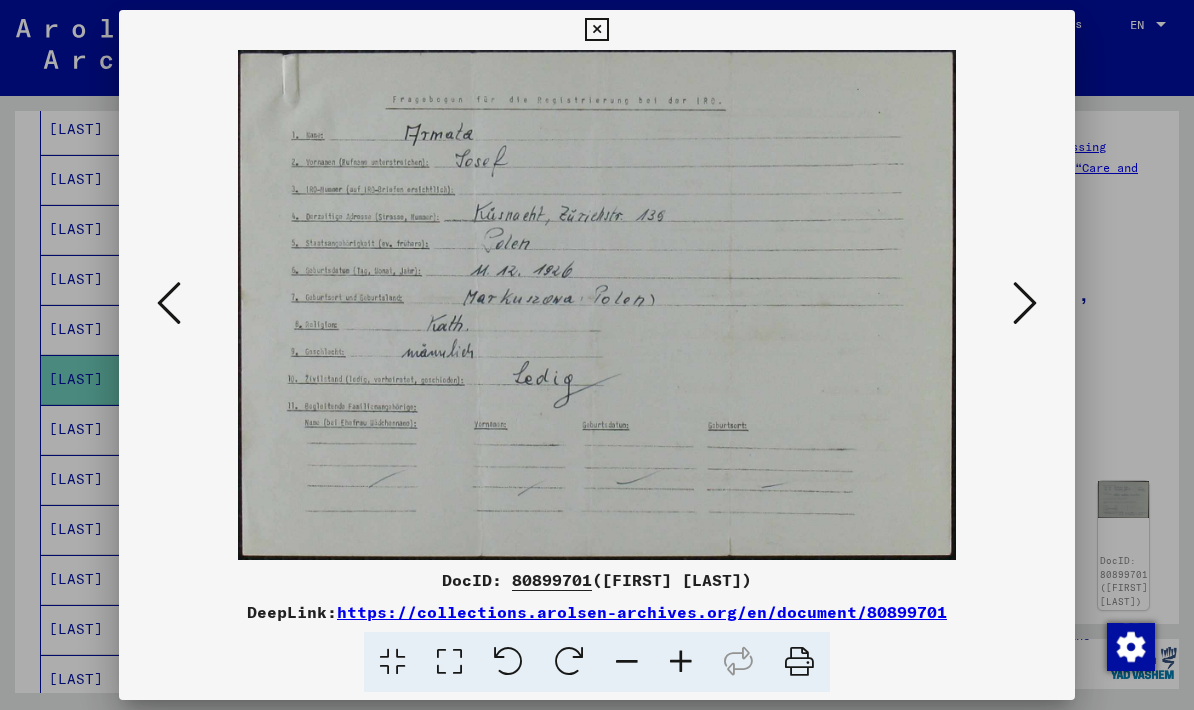 click at bounding box center (1025, 303) 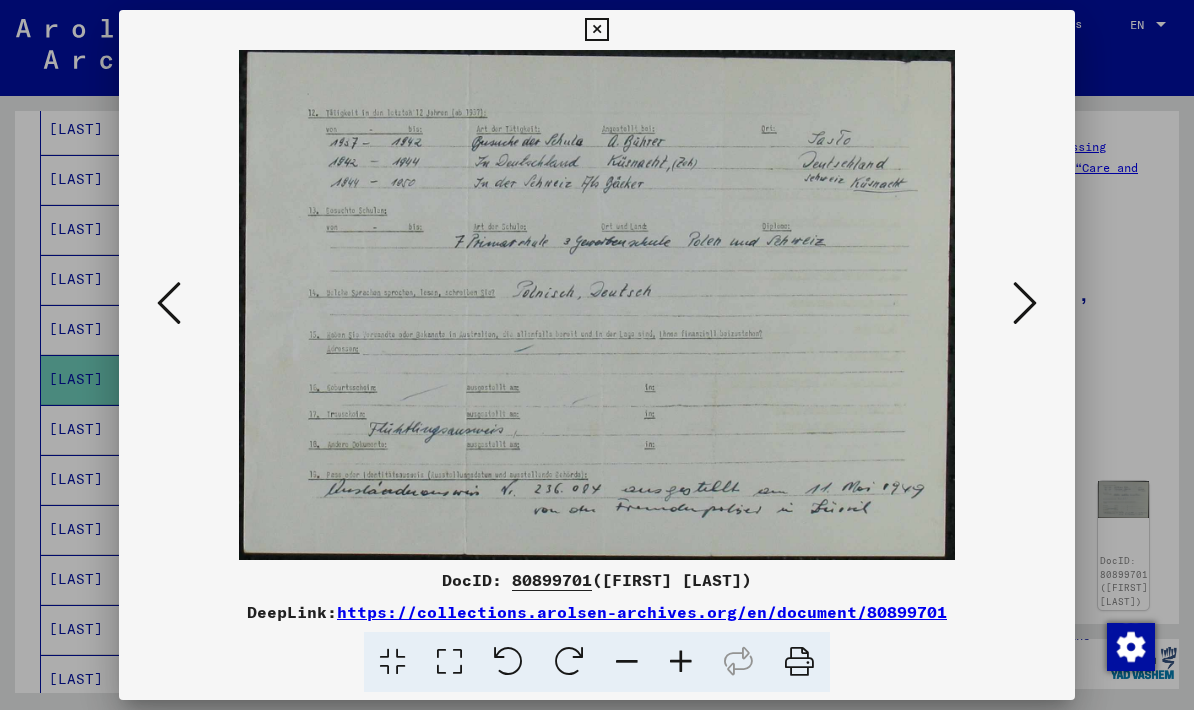 click at bounding box center [1025, 303] 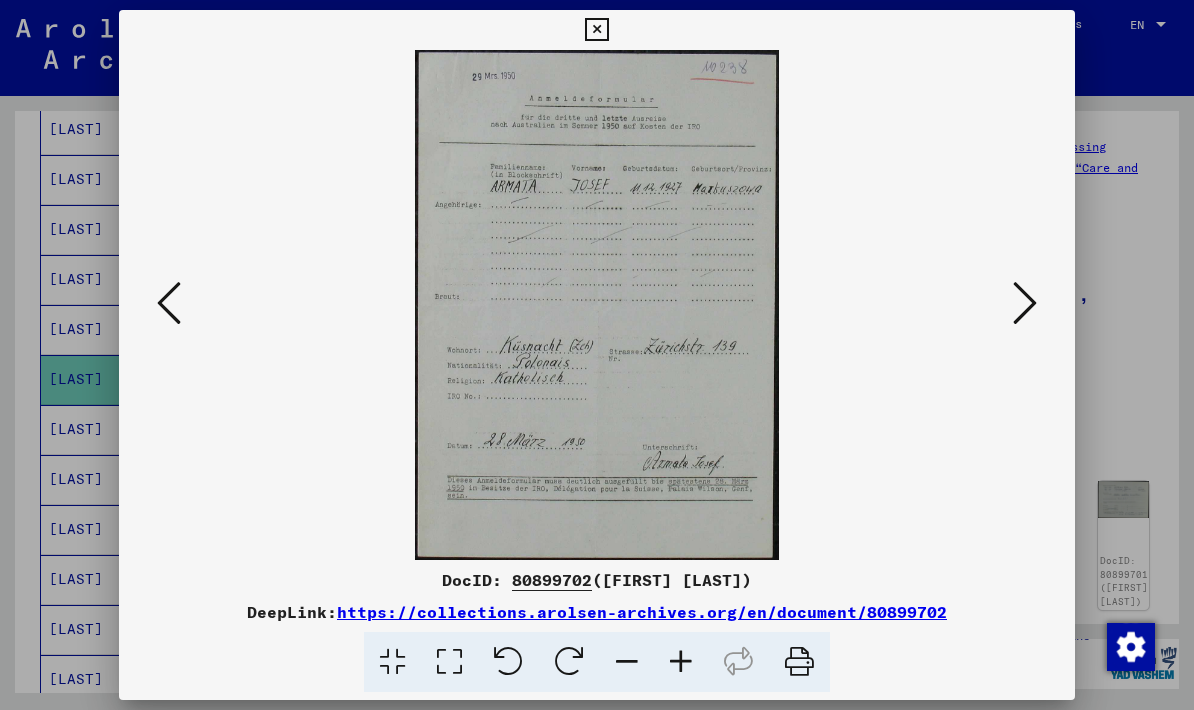 click at bounding box center [1025, 303] 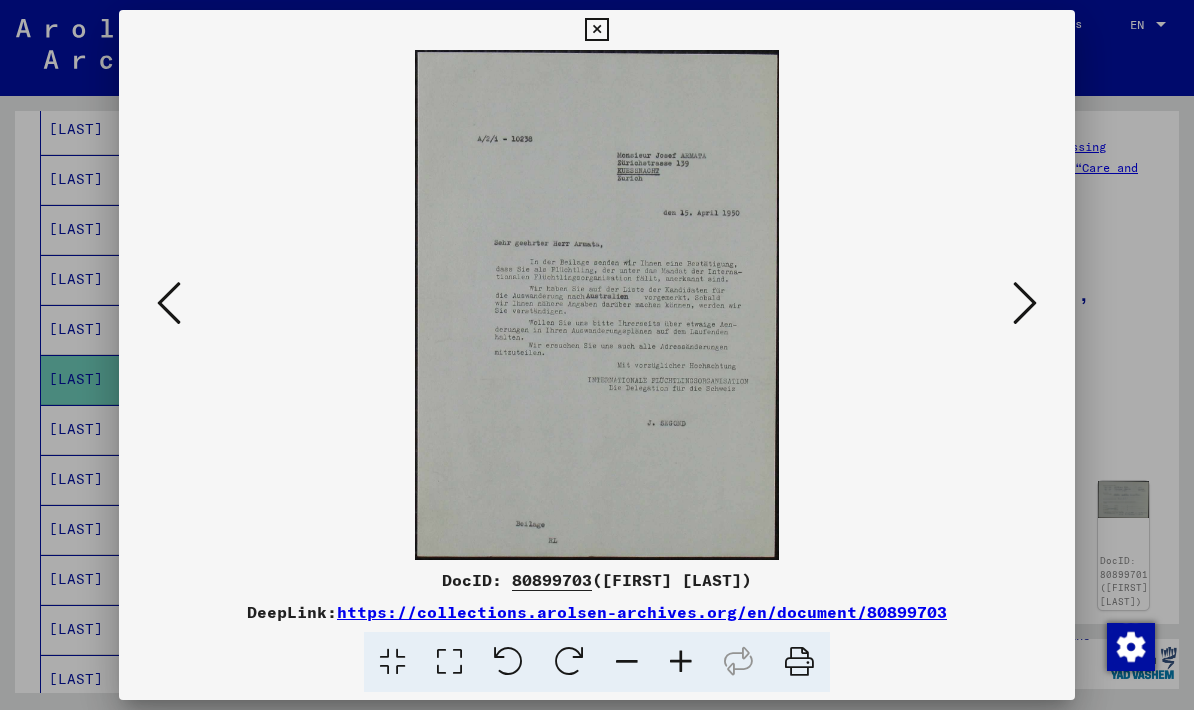 click at bounding box center (1025, 303) 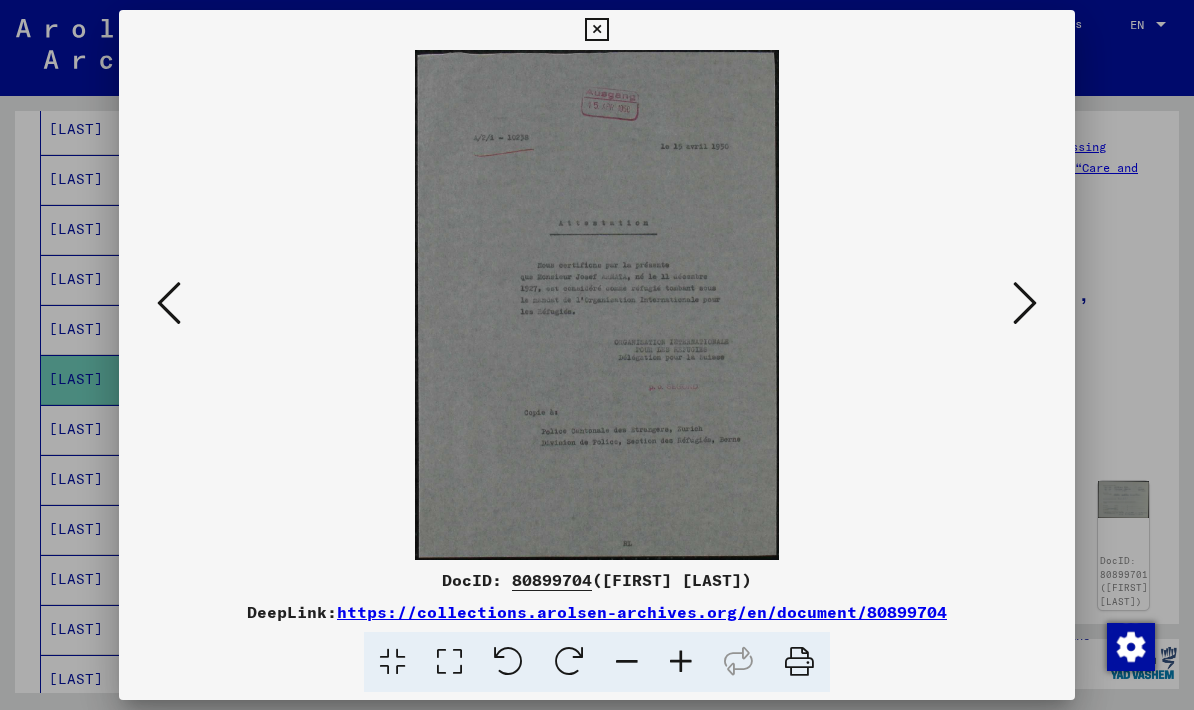 click at bounding box center (1025, 303) 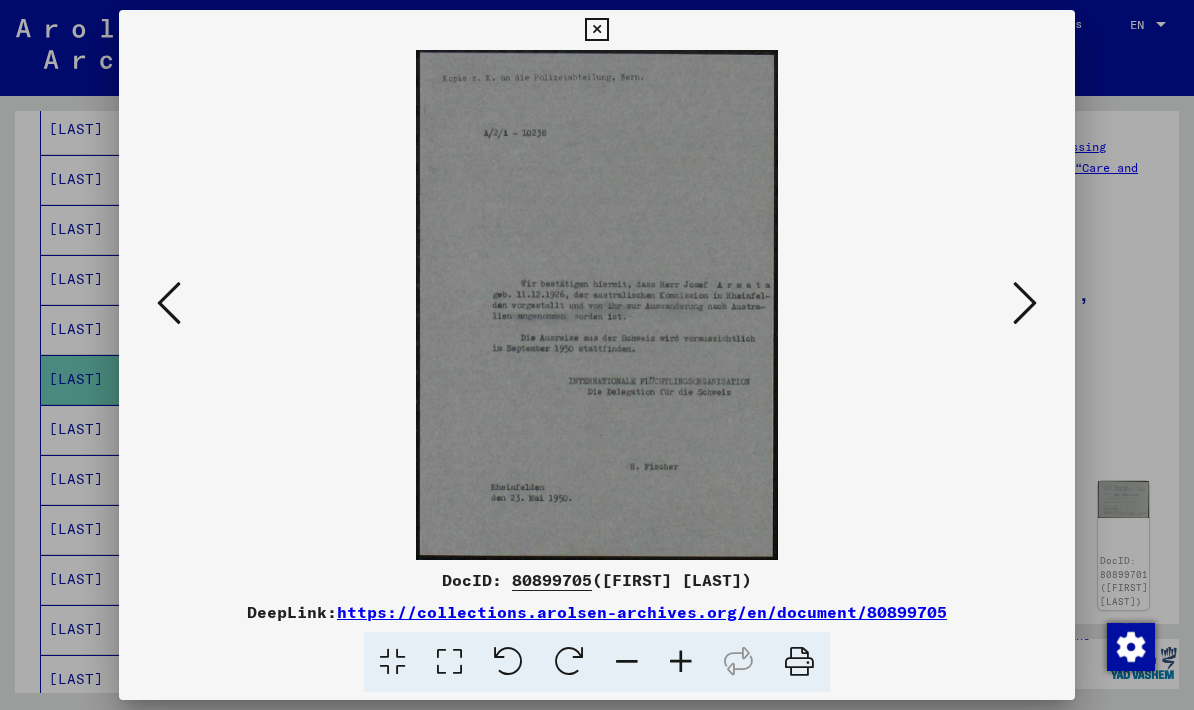click at bounding box center [1025, 304] 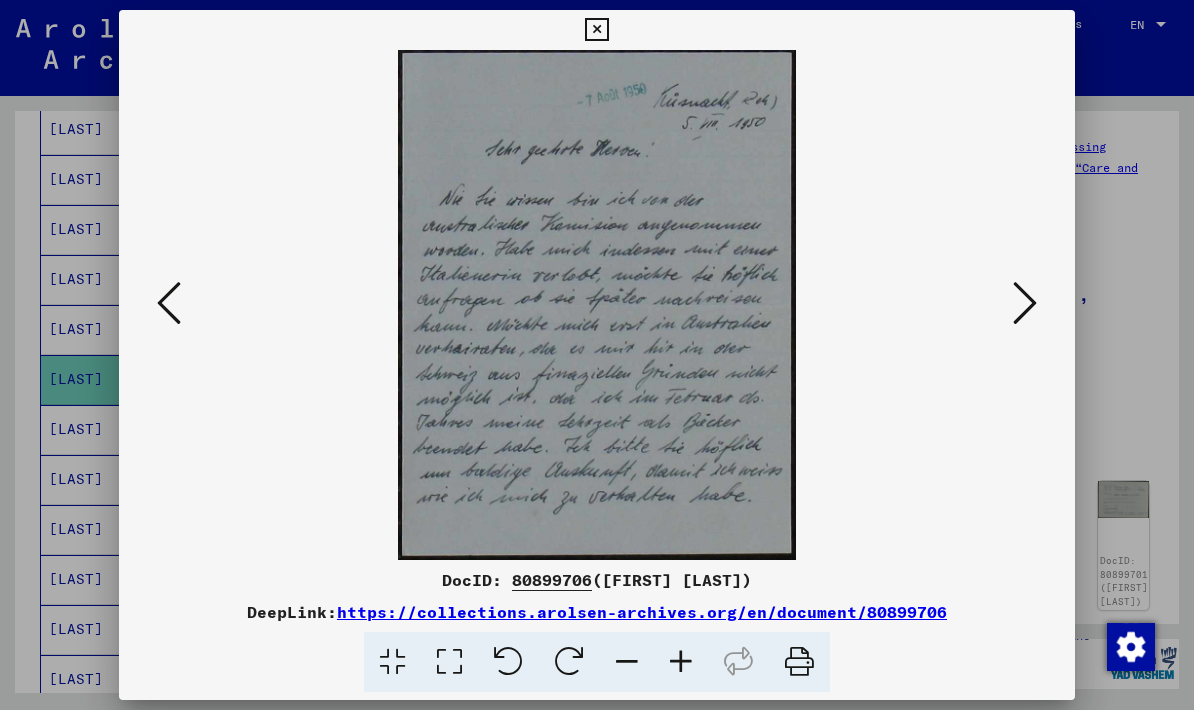 click at bounding box center (1025, 304) 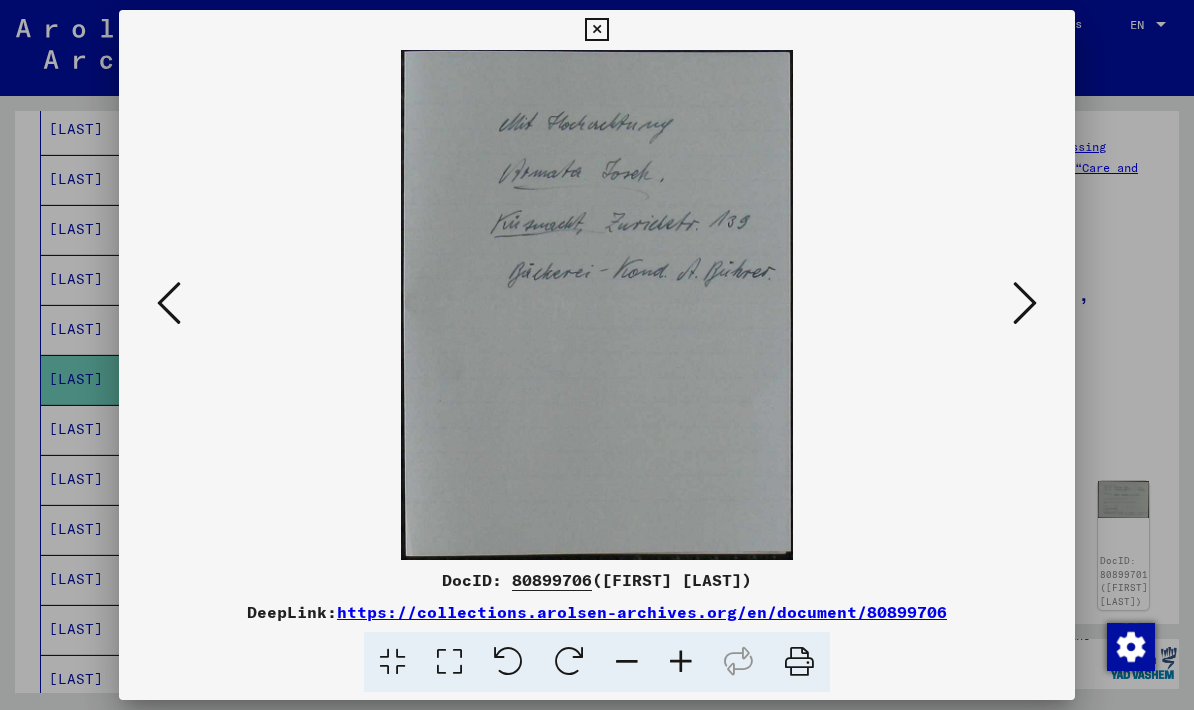 click at bounding box center (1025, 303) 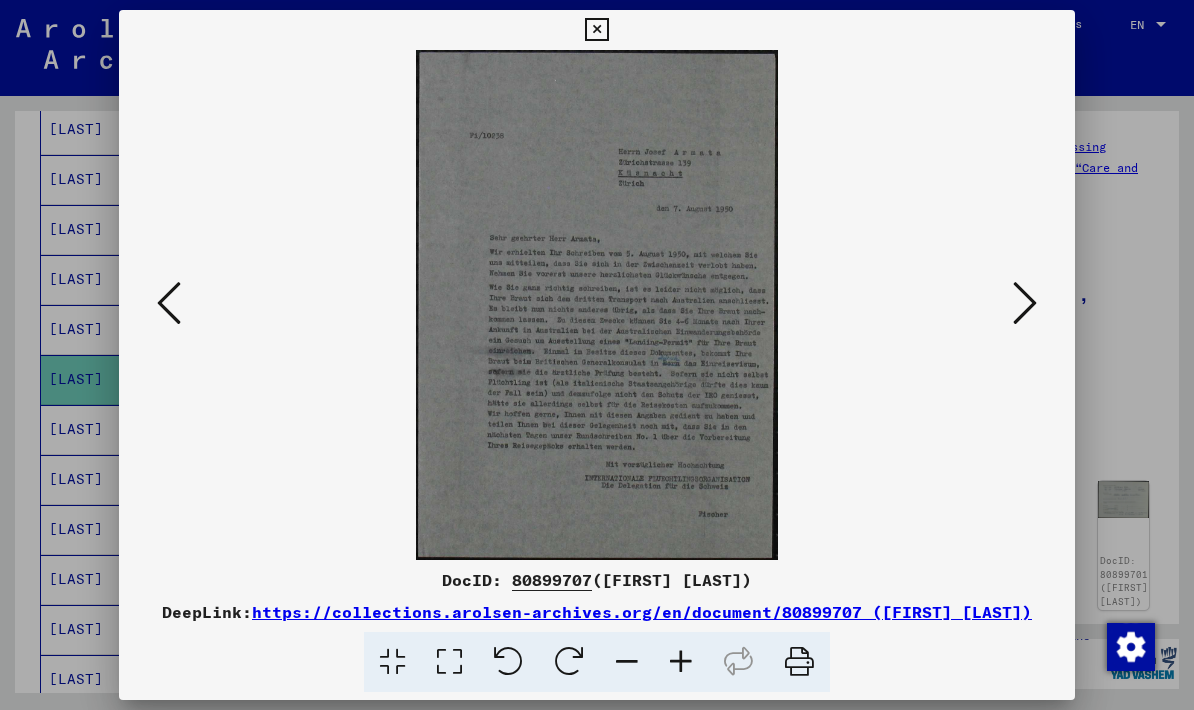 click at bounding box center (1025, 304) 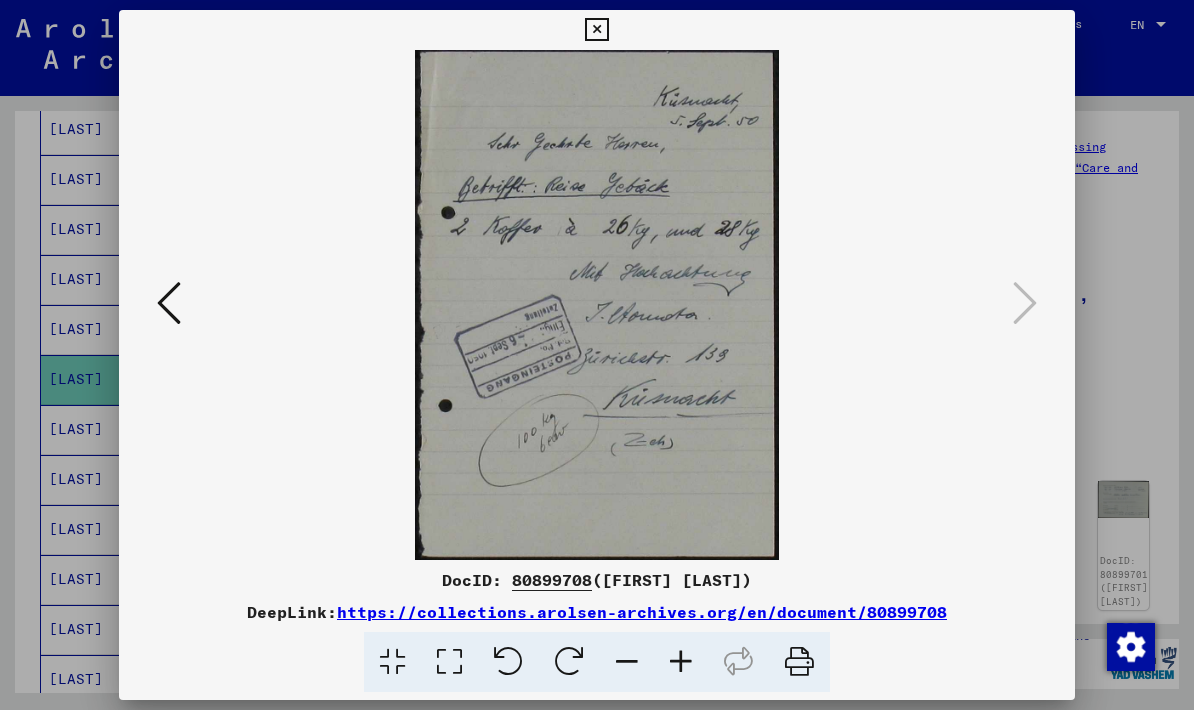 click at bounding box center (596, 30) 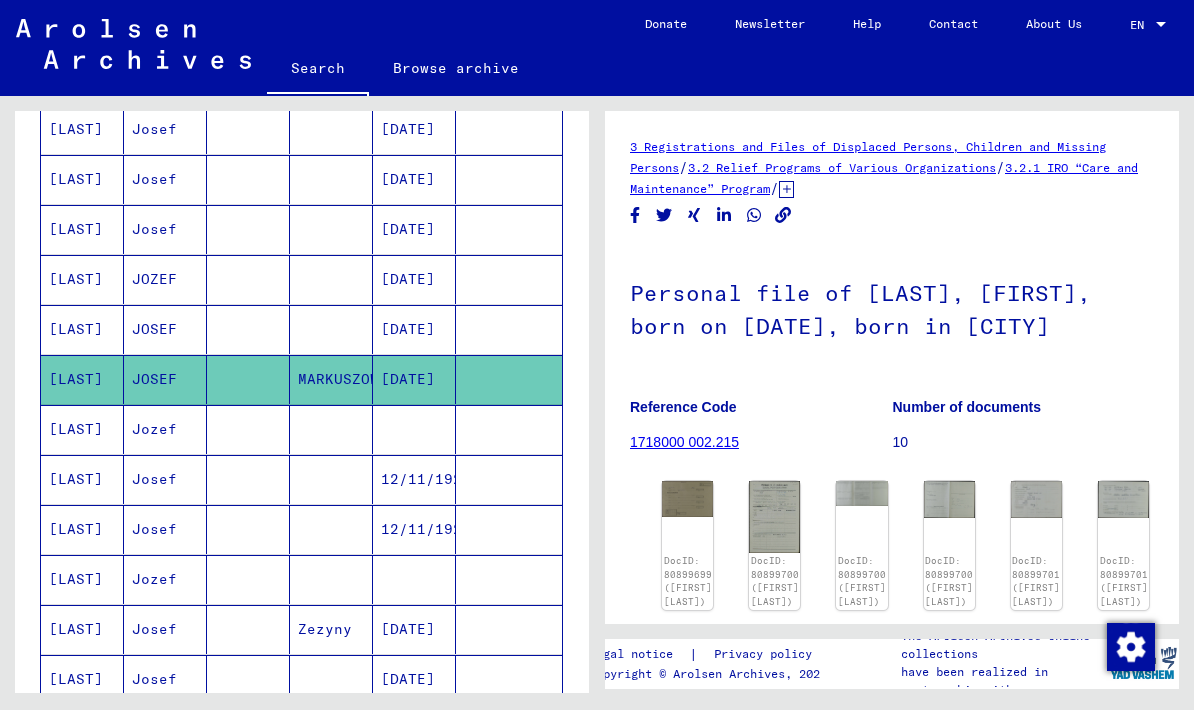 click on "ARMATA" at bounding box center (82, 479) 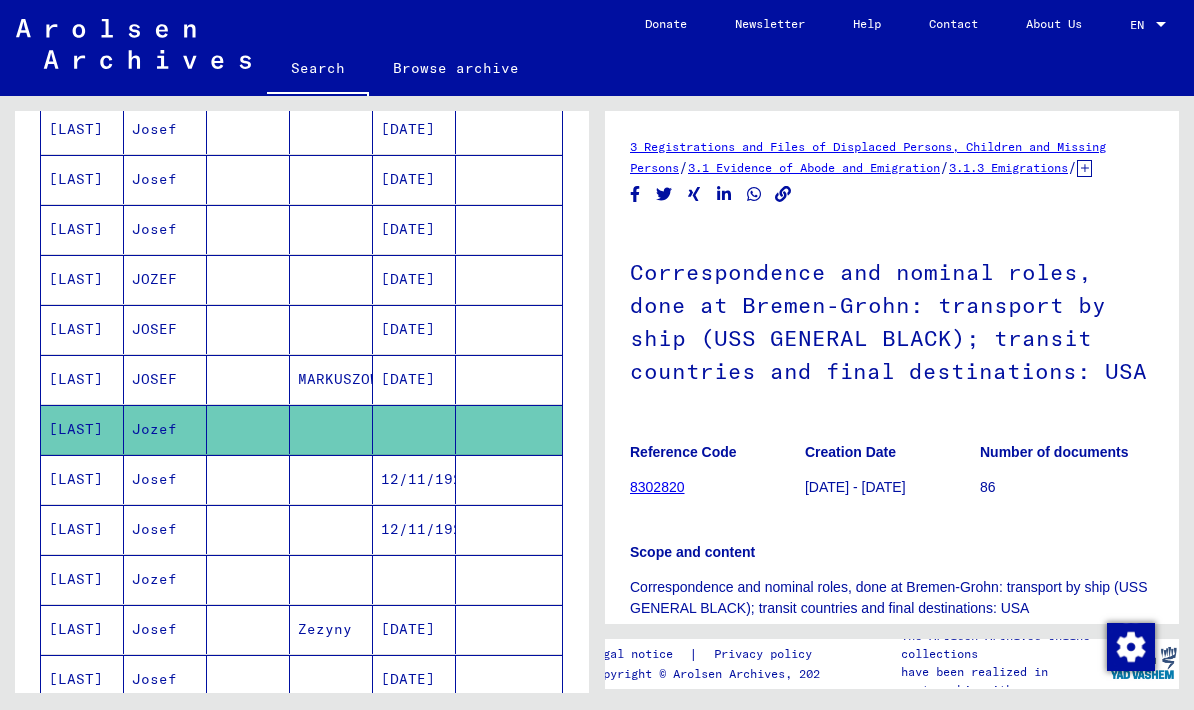 scroll, scrollTop: 0, scrollLeft: 0, axis: both 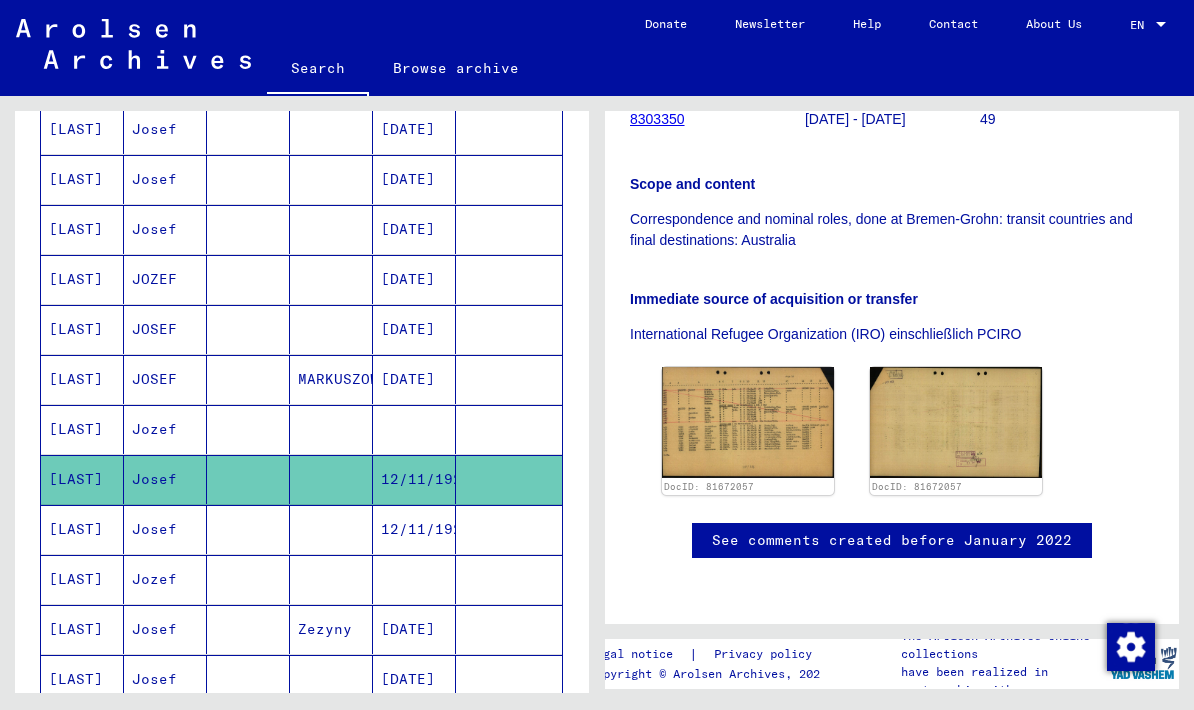 click on "Josef" at bounding box center (165, 579) 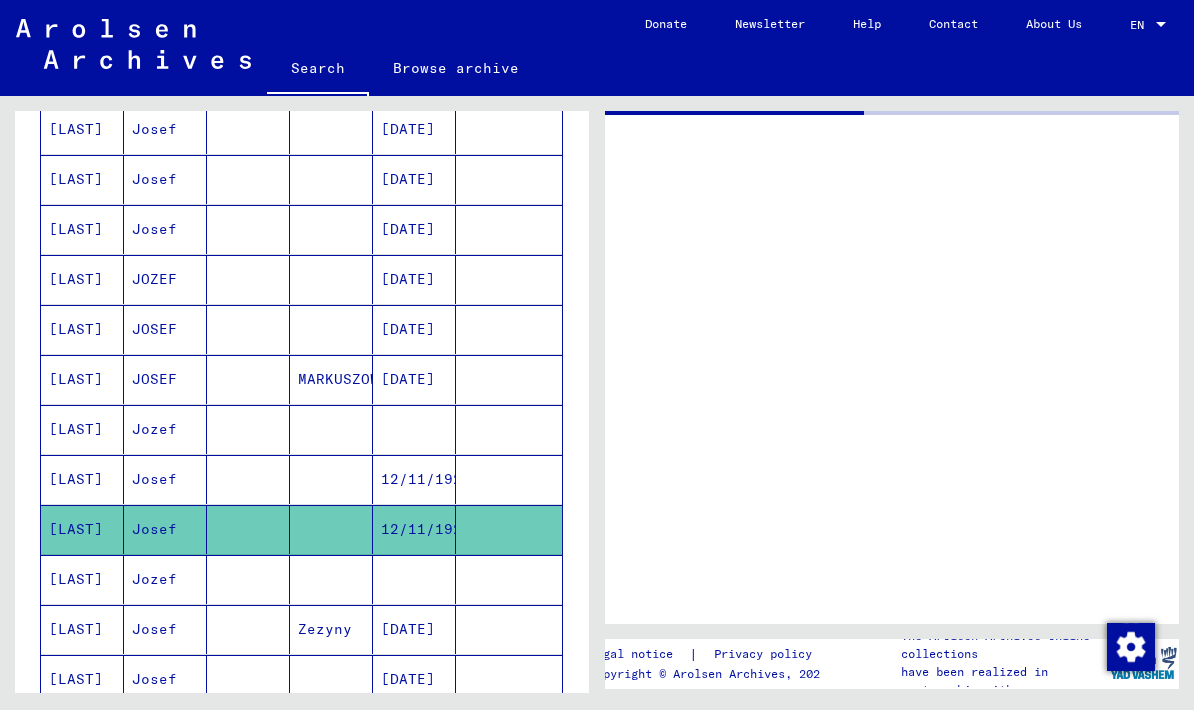 scroll, scrollTop: 0, scrollLeft: 0, axis: both 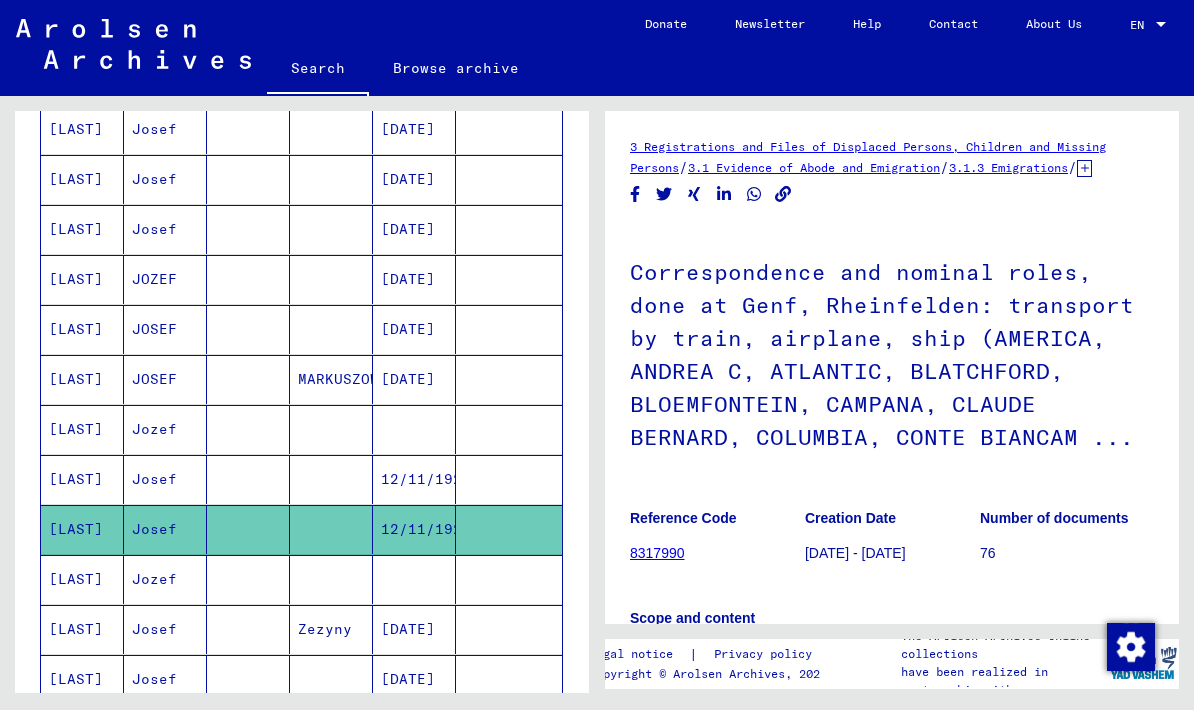 click on "Jozef" at bounding box center [165, 629] 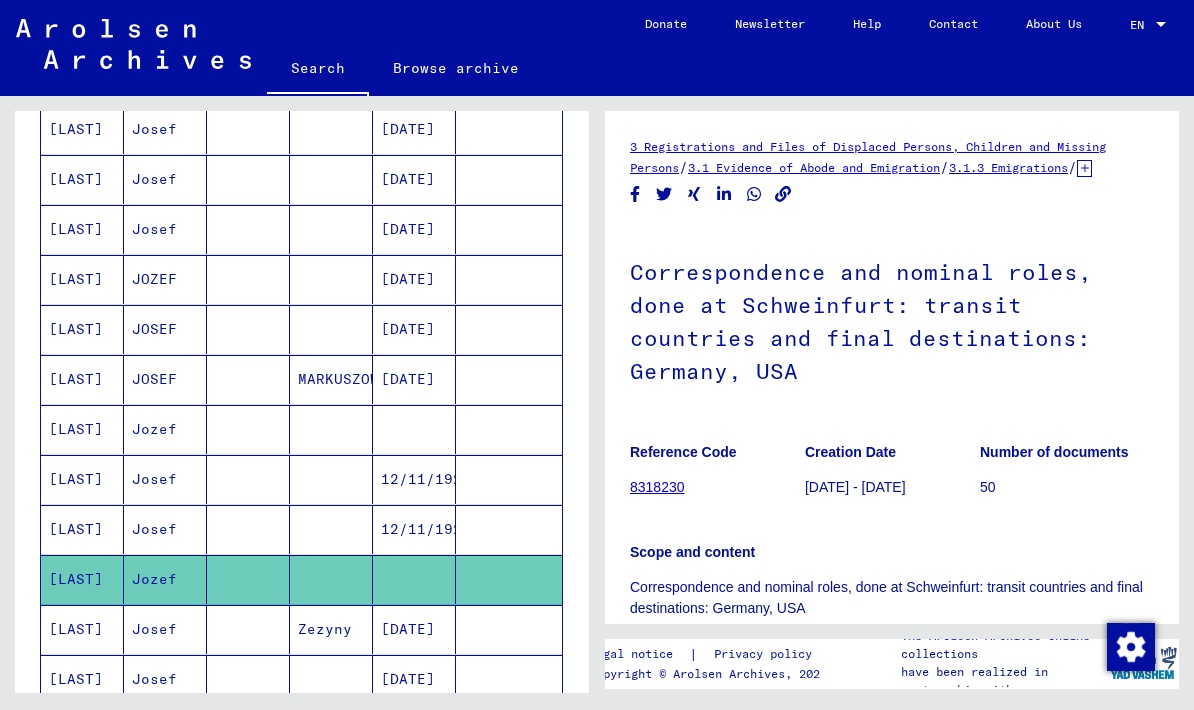 scroll, scrollTop: 0, scrollLeft: 0, axis: both 